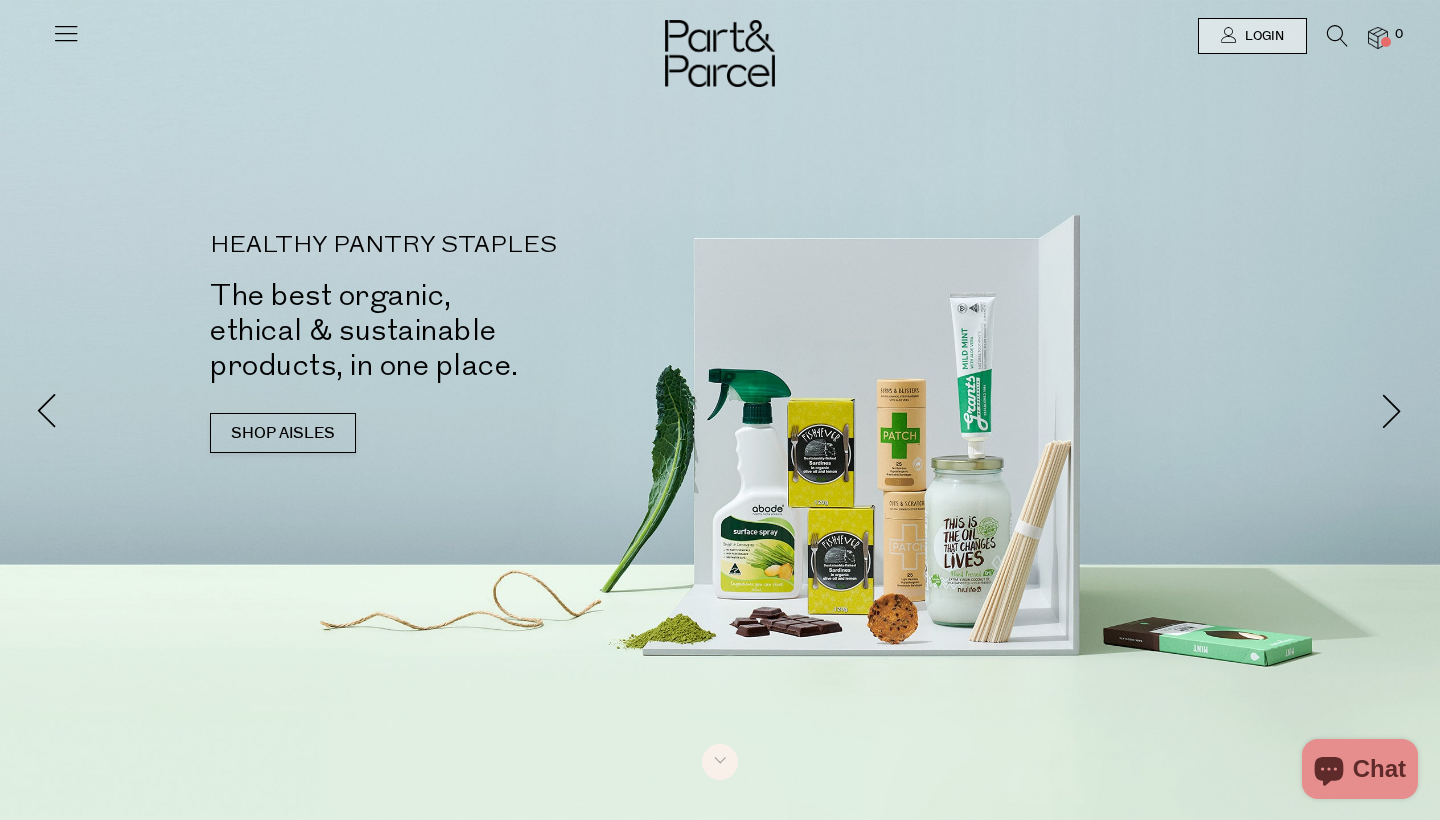 scroll, scrollTop: 0, scrollLeft: 0, axis: both 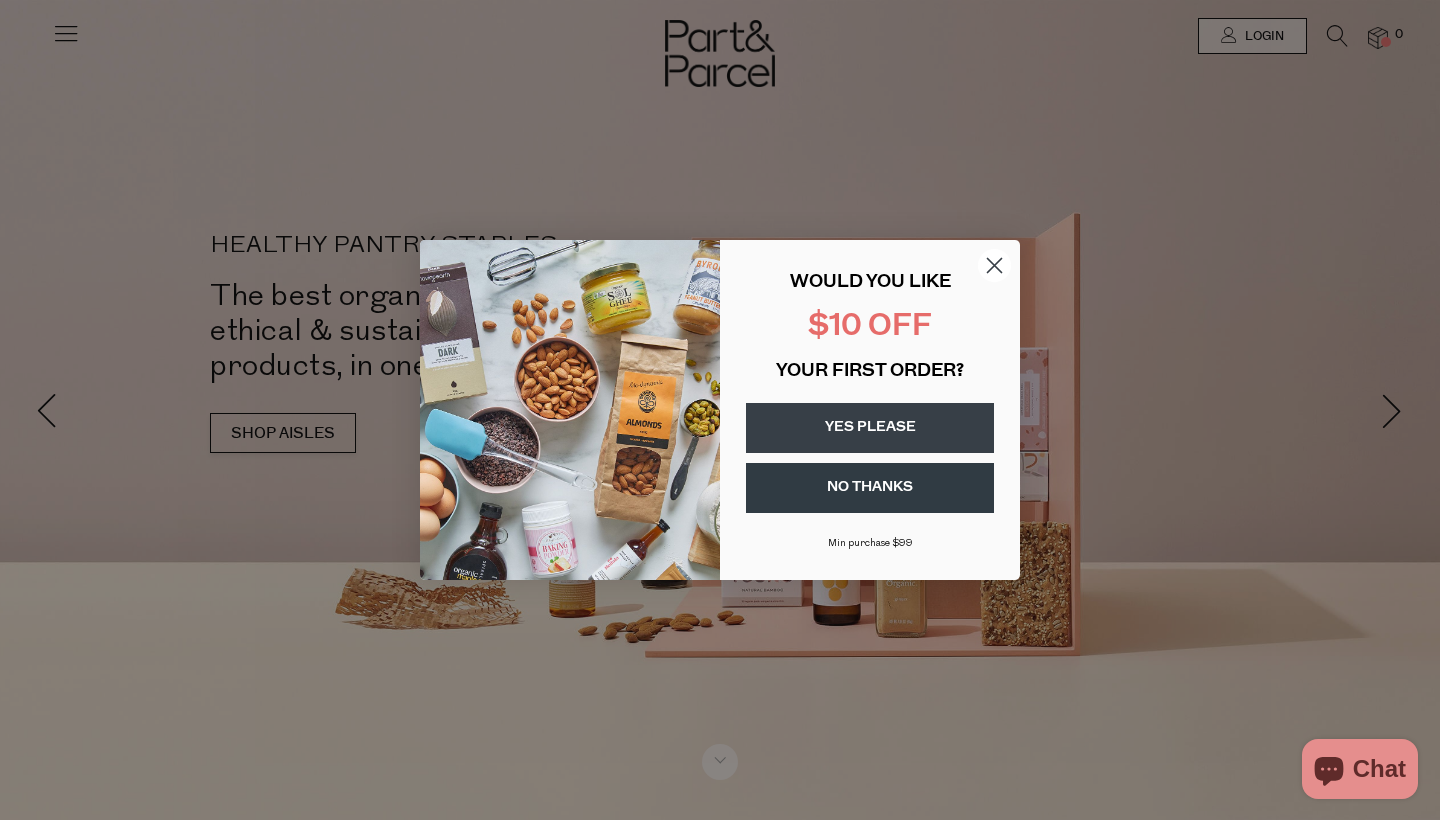 click 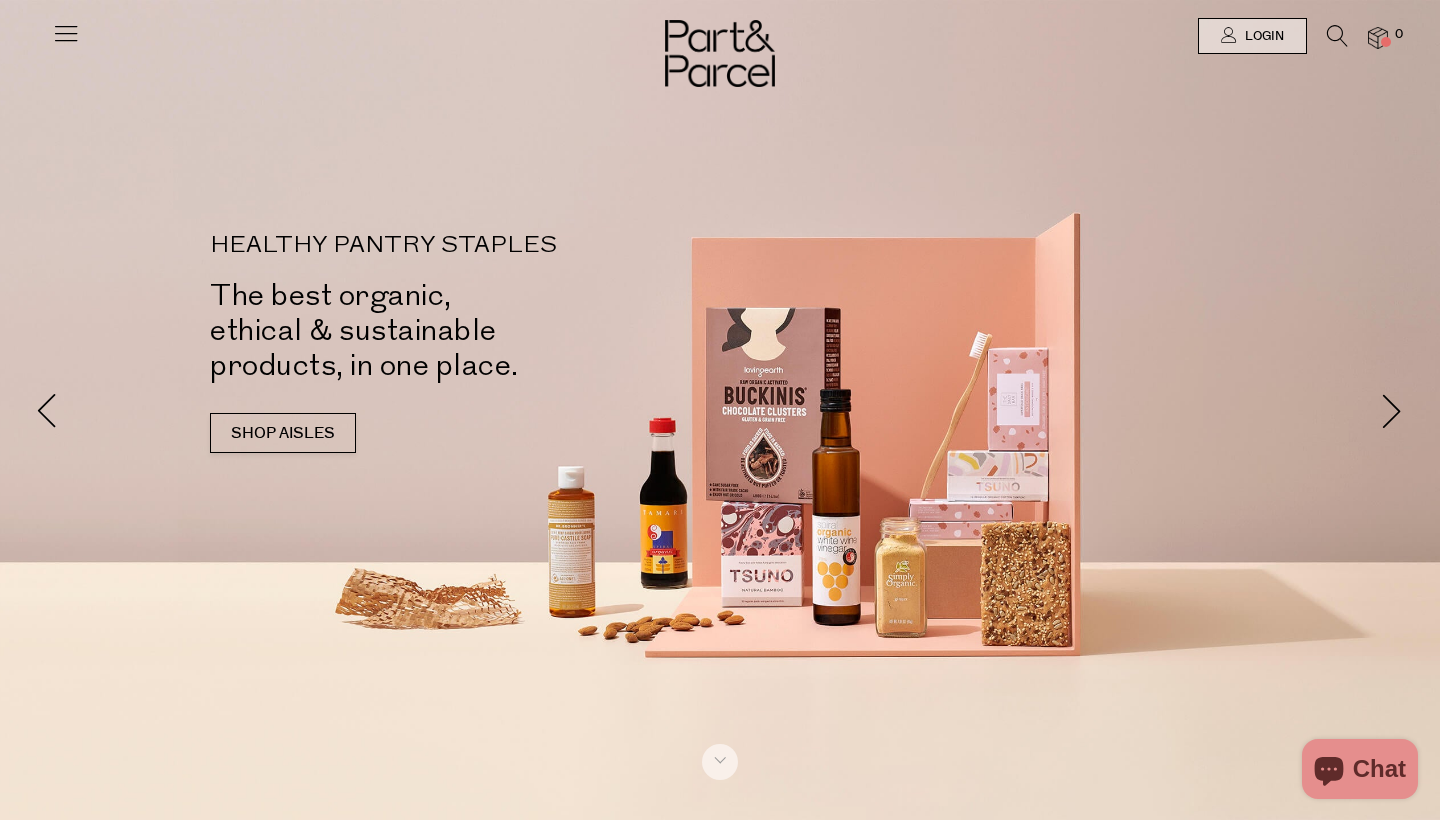 click at bounding box center (66, 41) 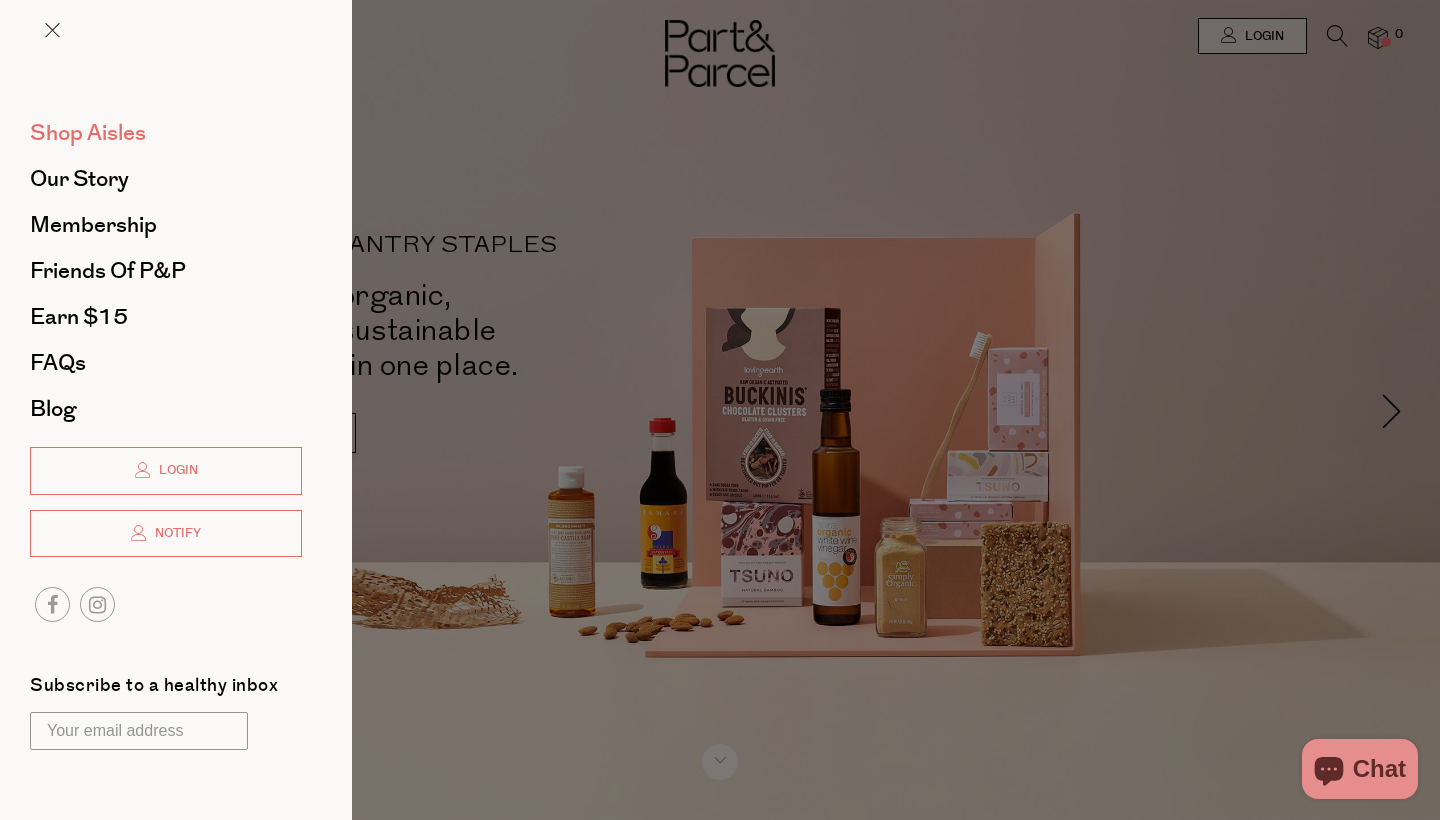 click on "Shop Aisles" at bounding box center [88, 133] 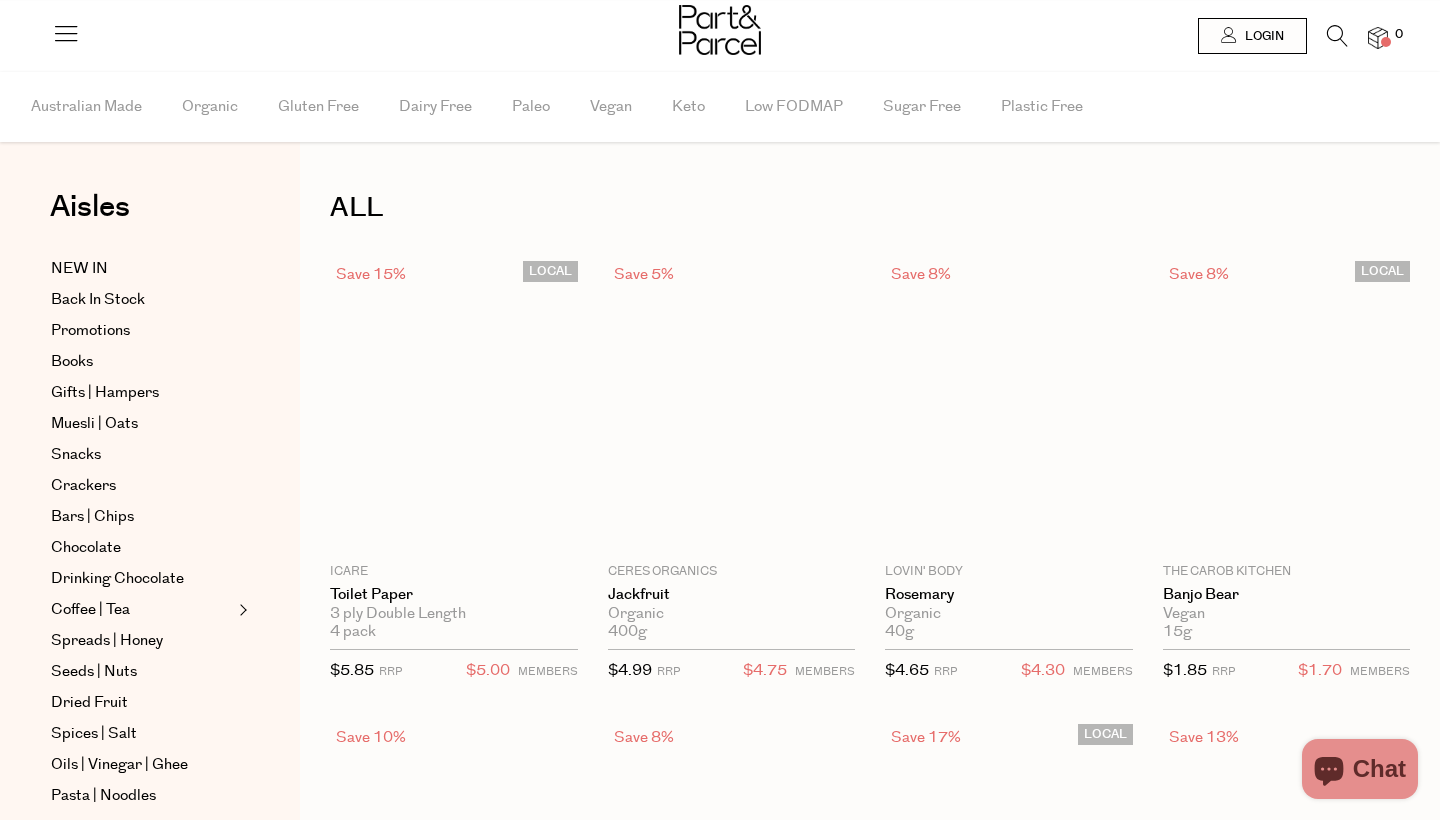 scroll, scrollTop: 0, scrollLeft: 0, axis: both 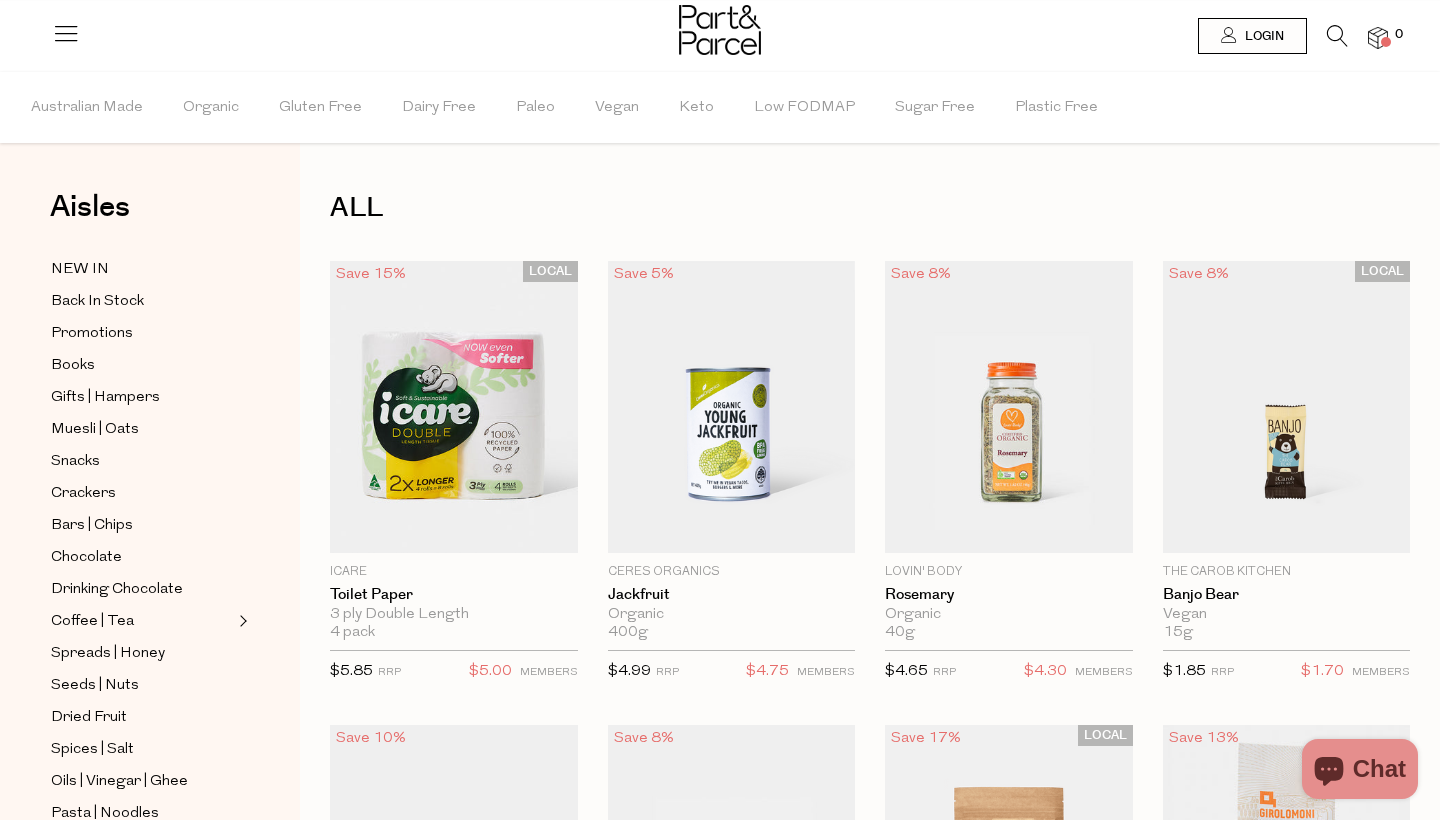 click at bounding box center (720, 32) 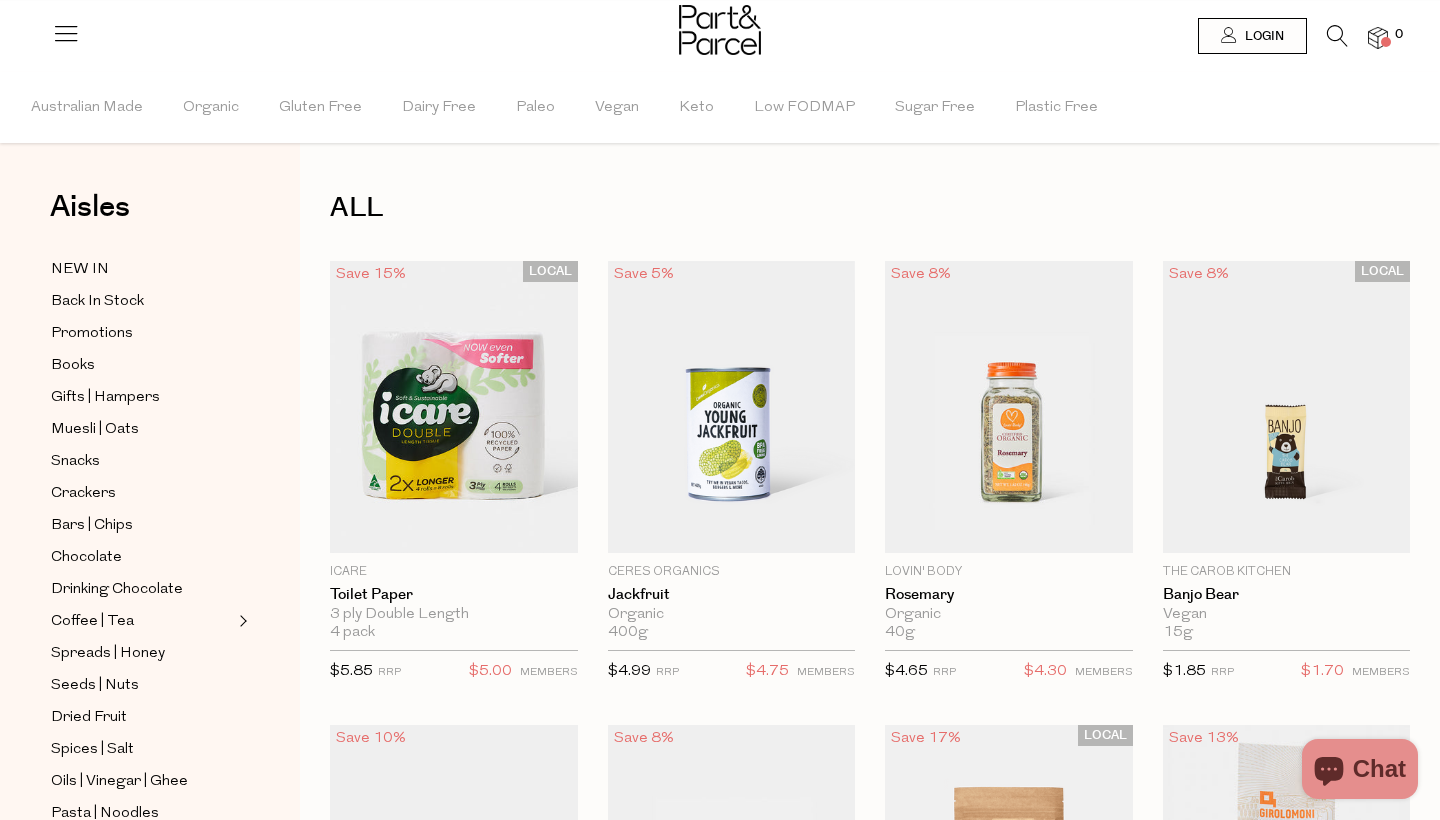 click at bounding box center (1337, 36) 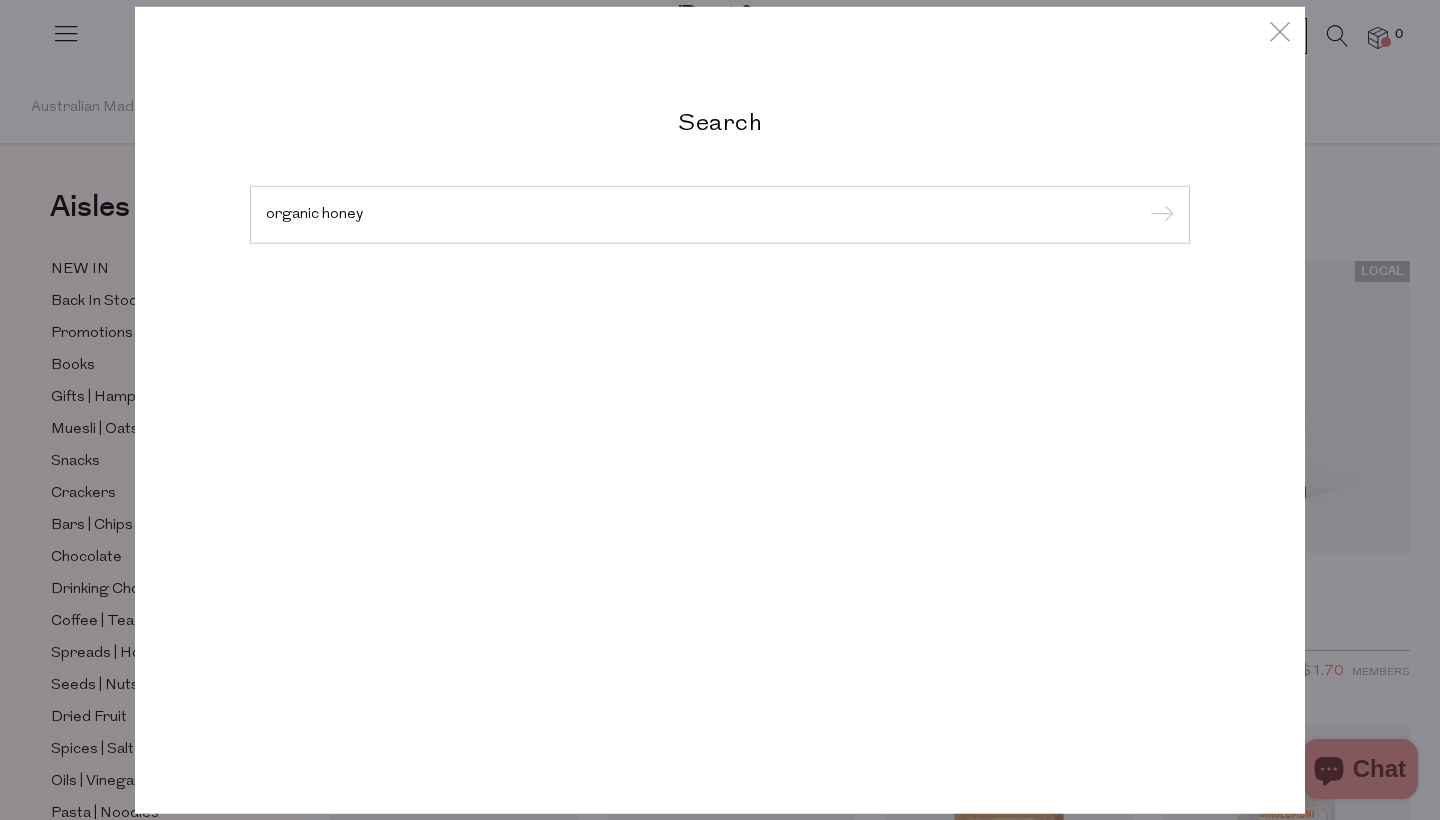 type on "organic honey" 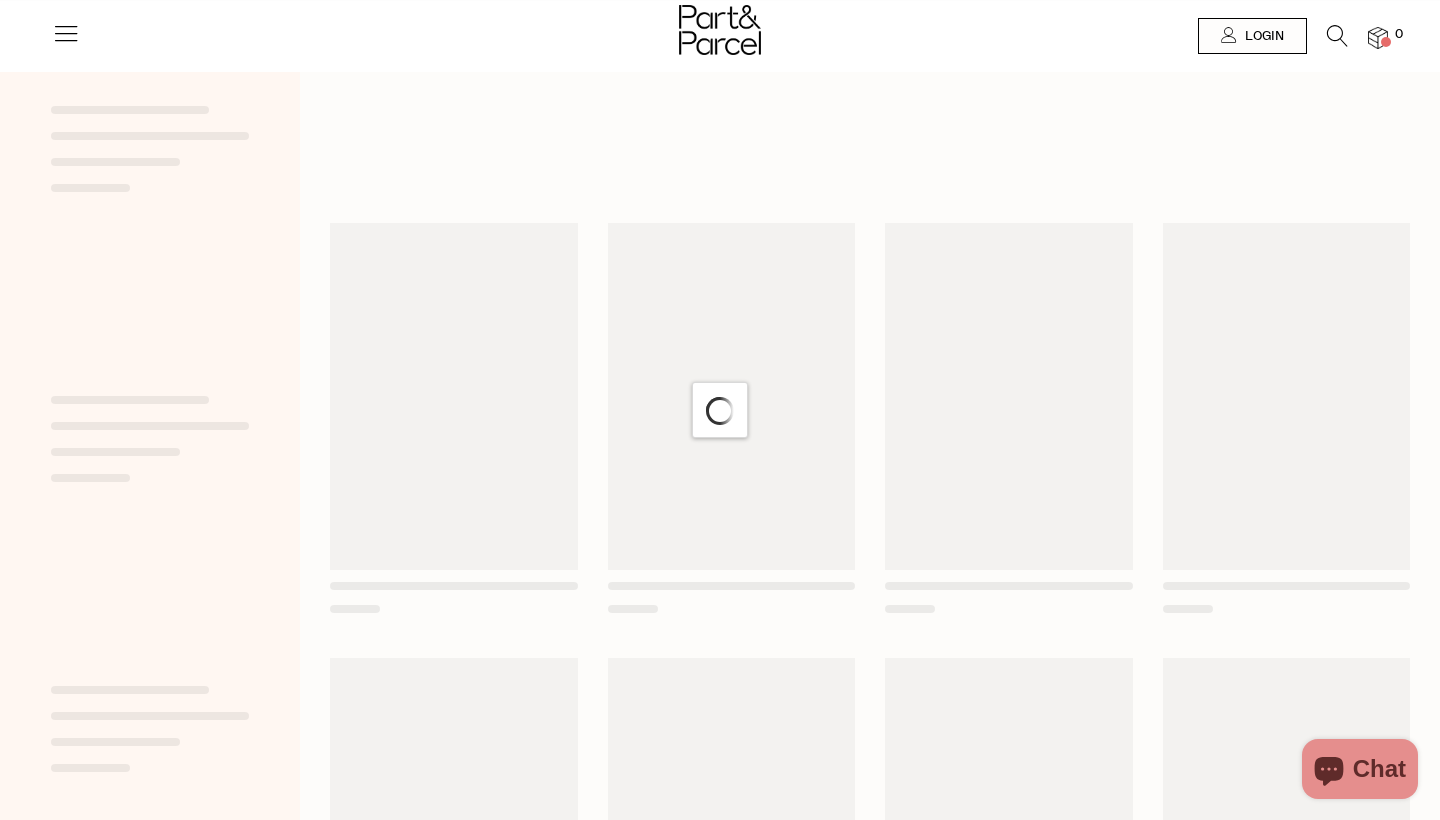 scroll, scrollTop: 0, scrollLeft: 0, axis: both 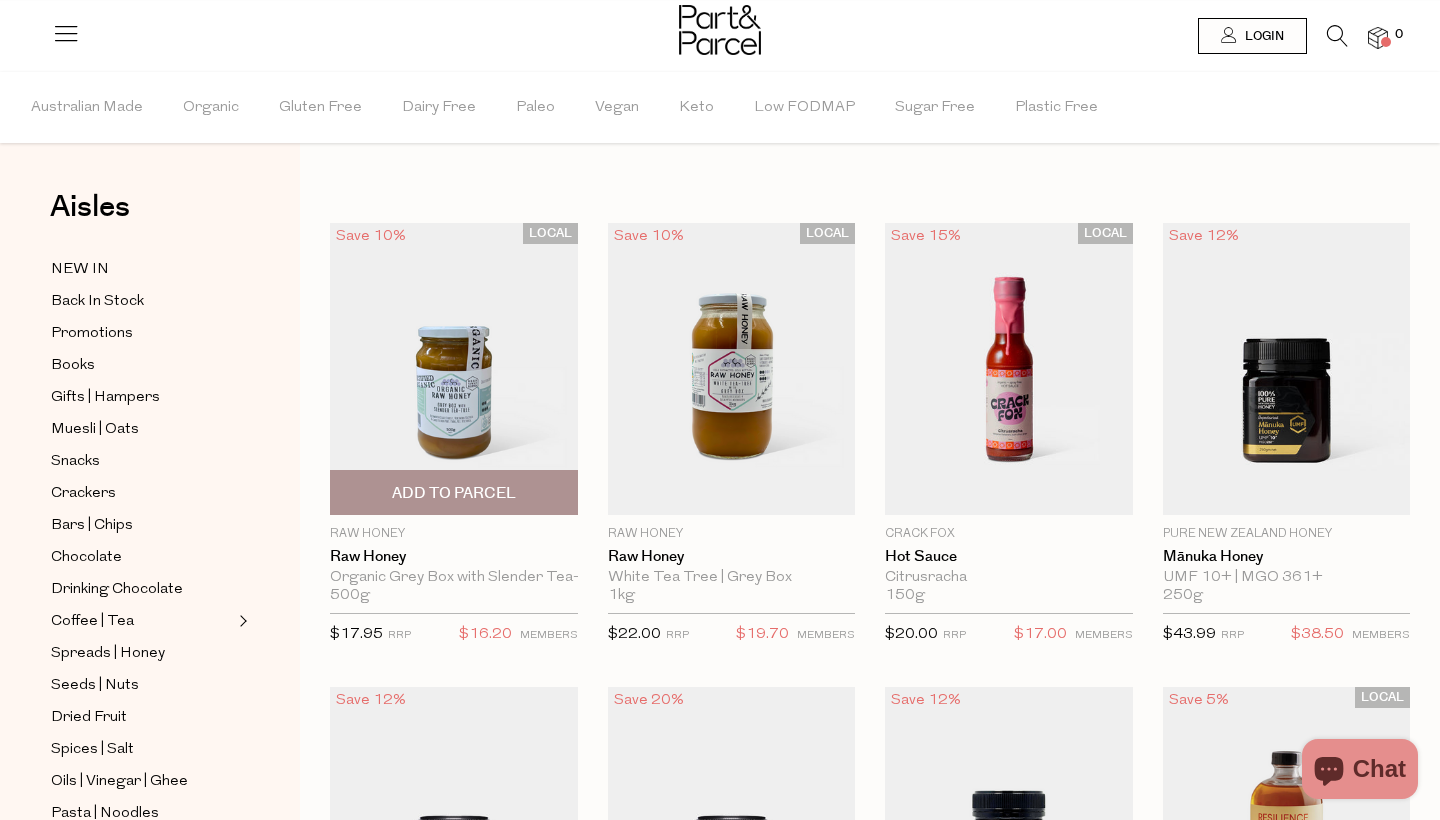 click on "Add To Parcel" at bounding box center [454, 493] 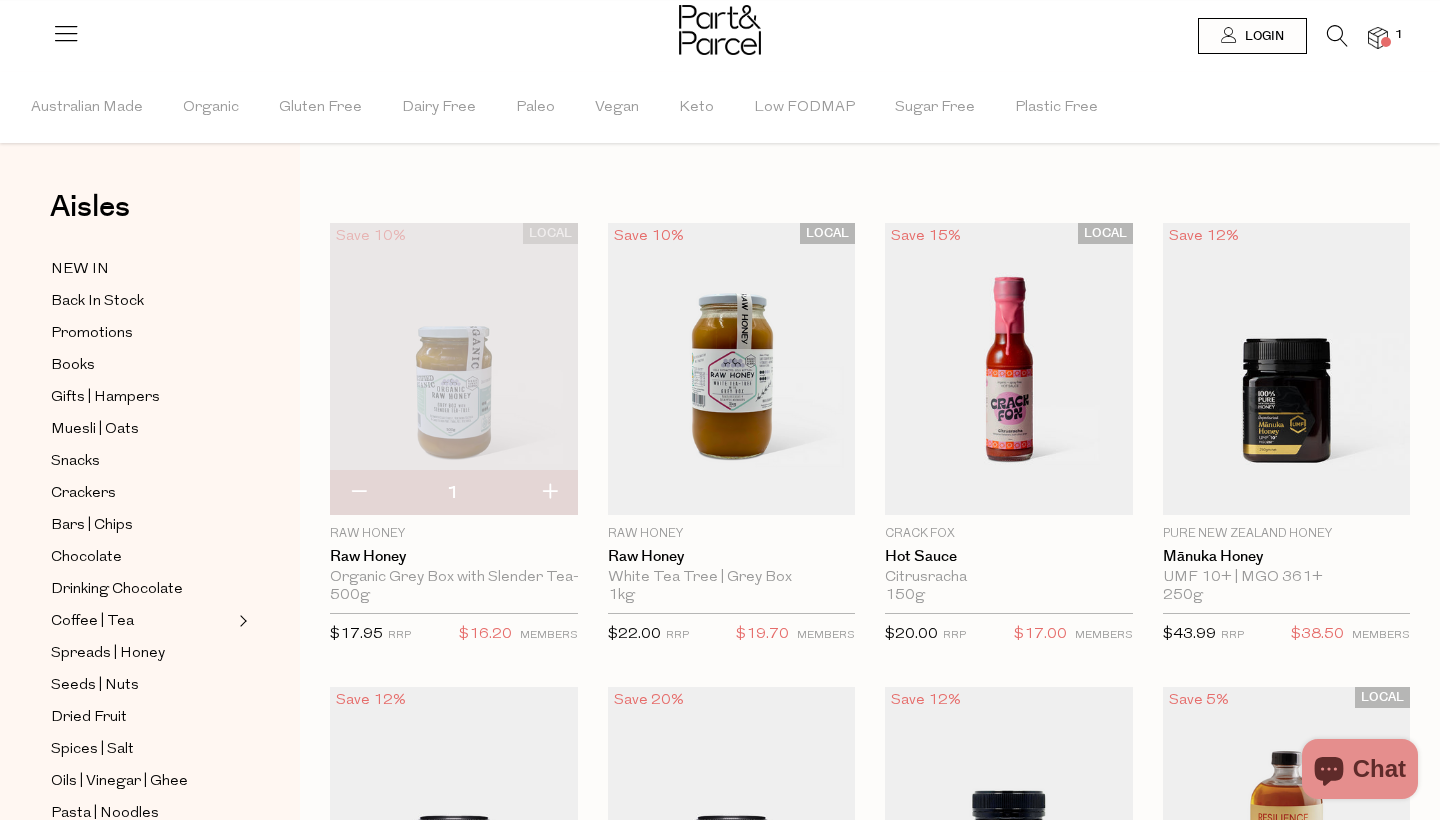 click at bounding box center [1337, 36] 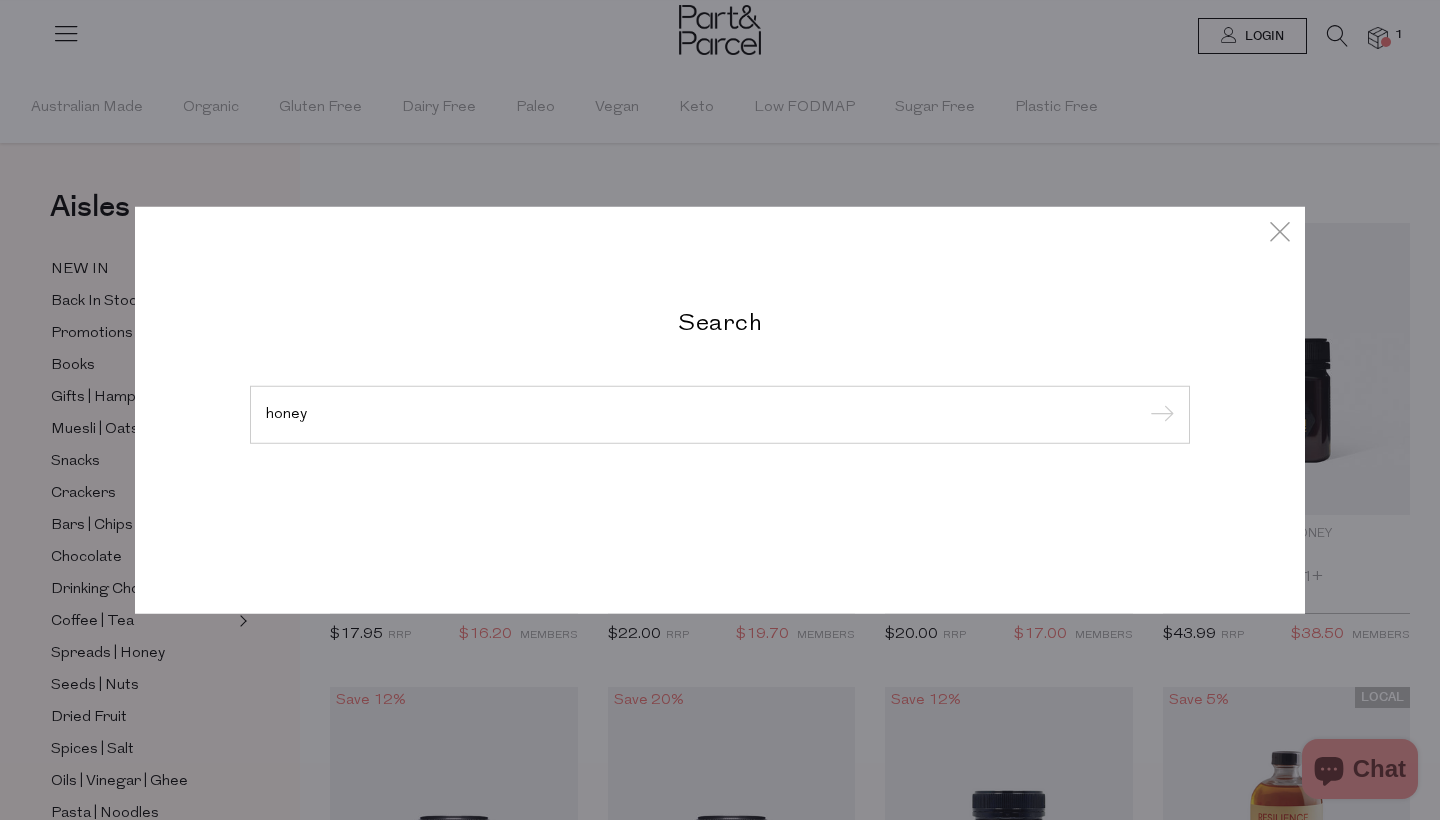 type on "honey" 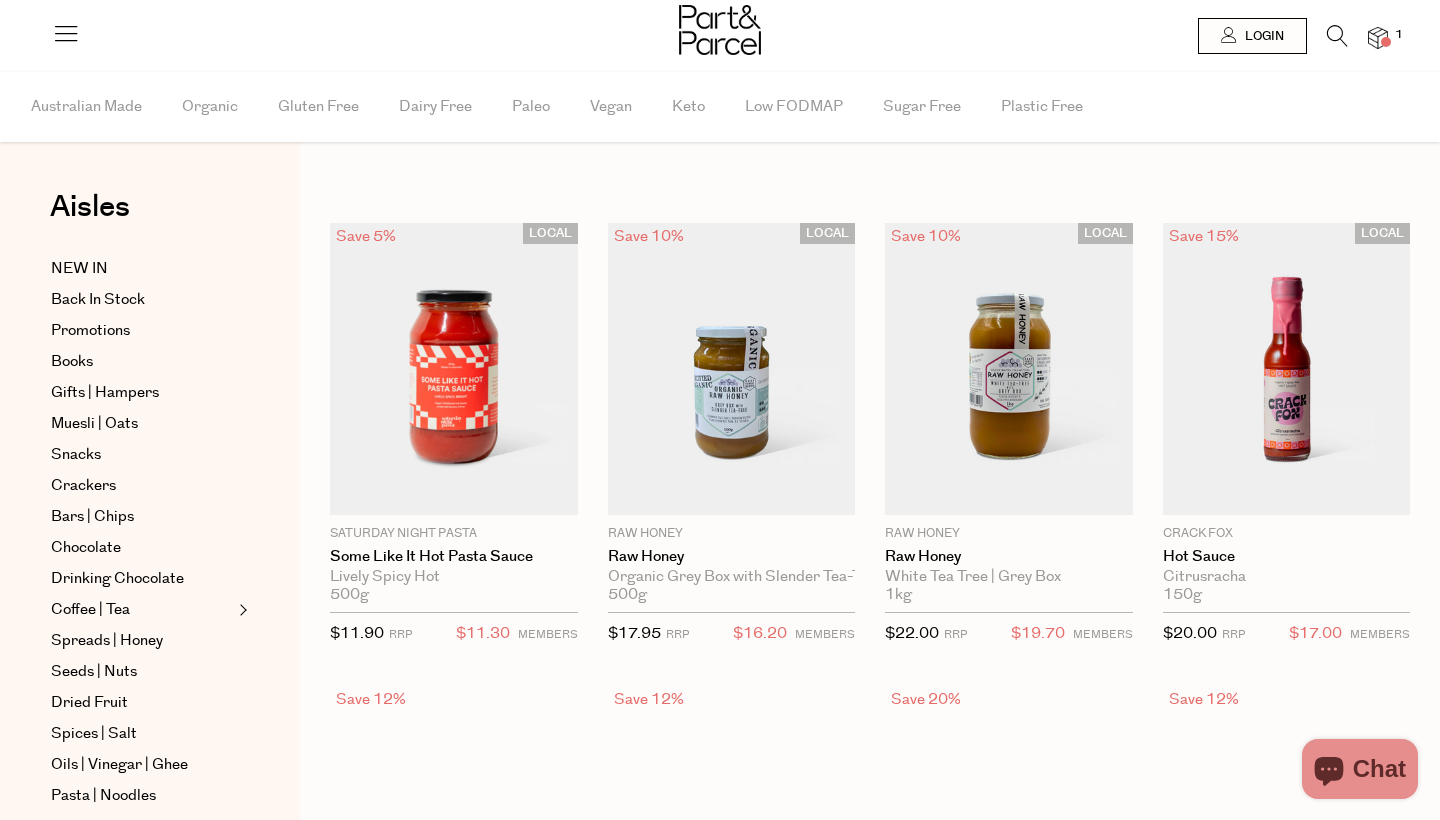 scroll, scrollTop: 0, scrollLeft: 0, axis: both 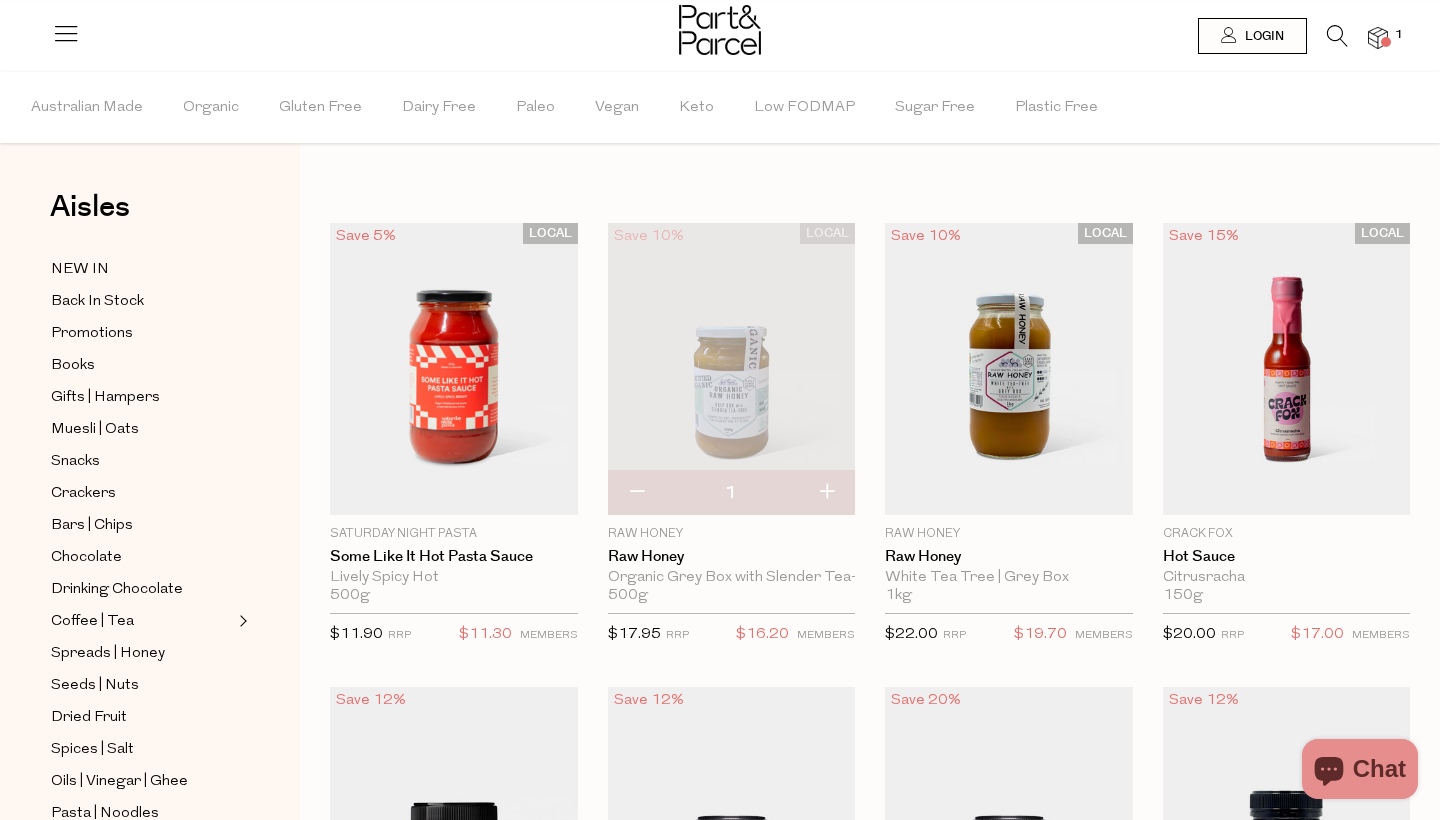 click at bounding box center [826, 493] 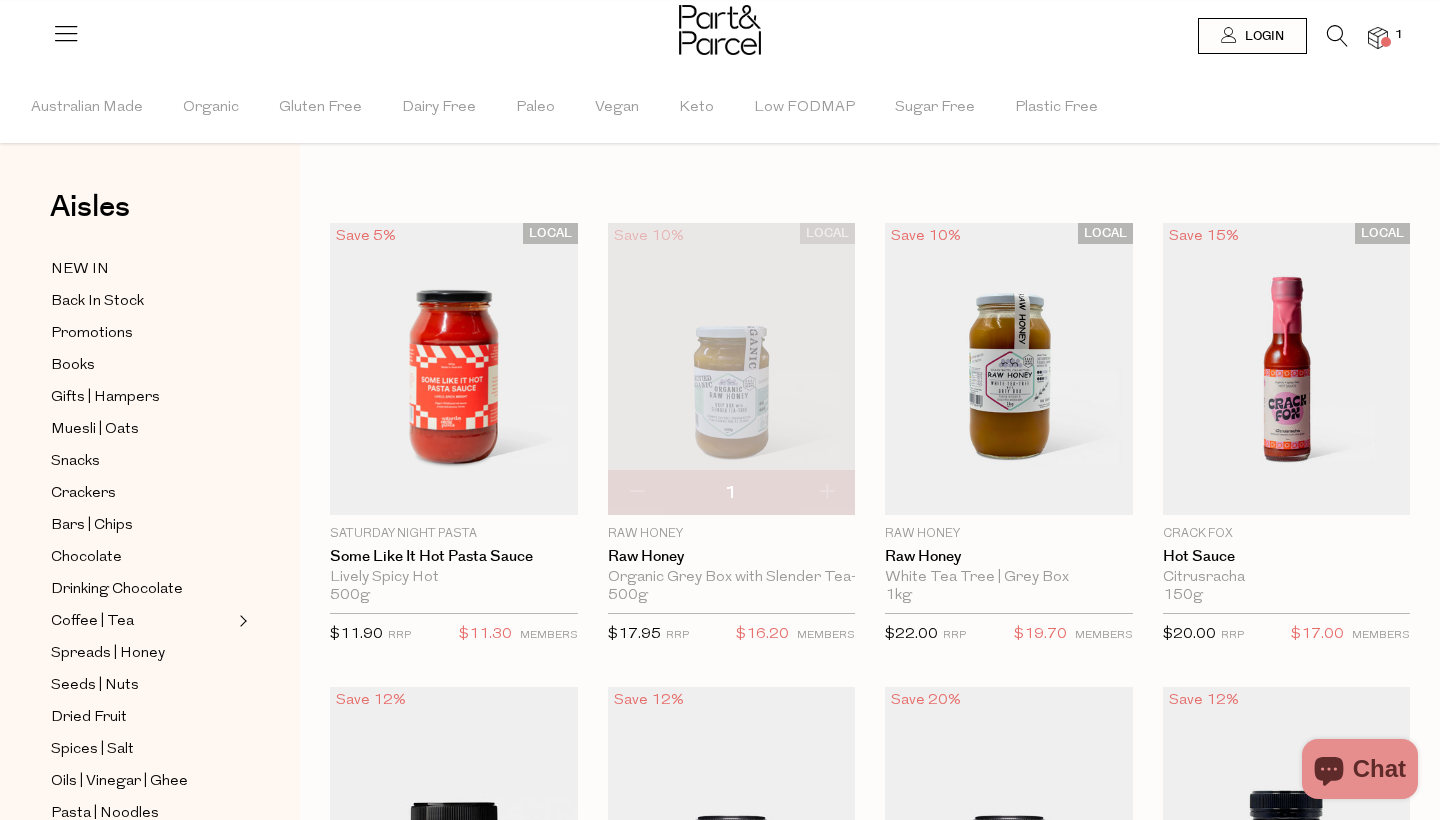type on "2" 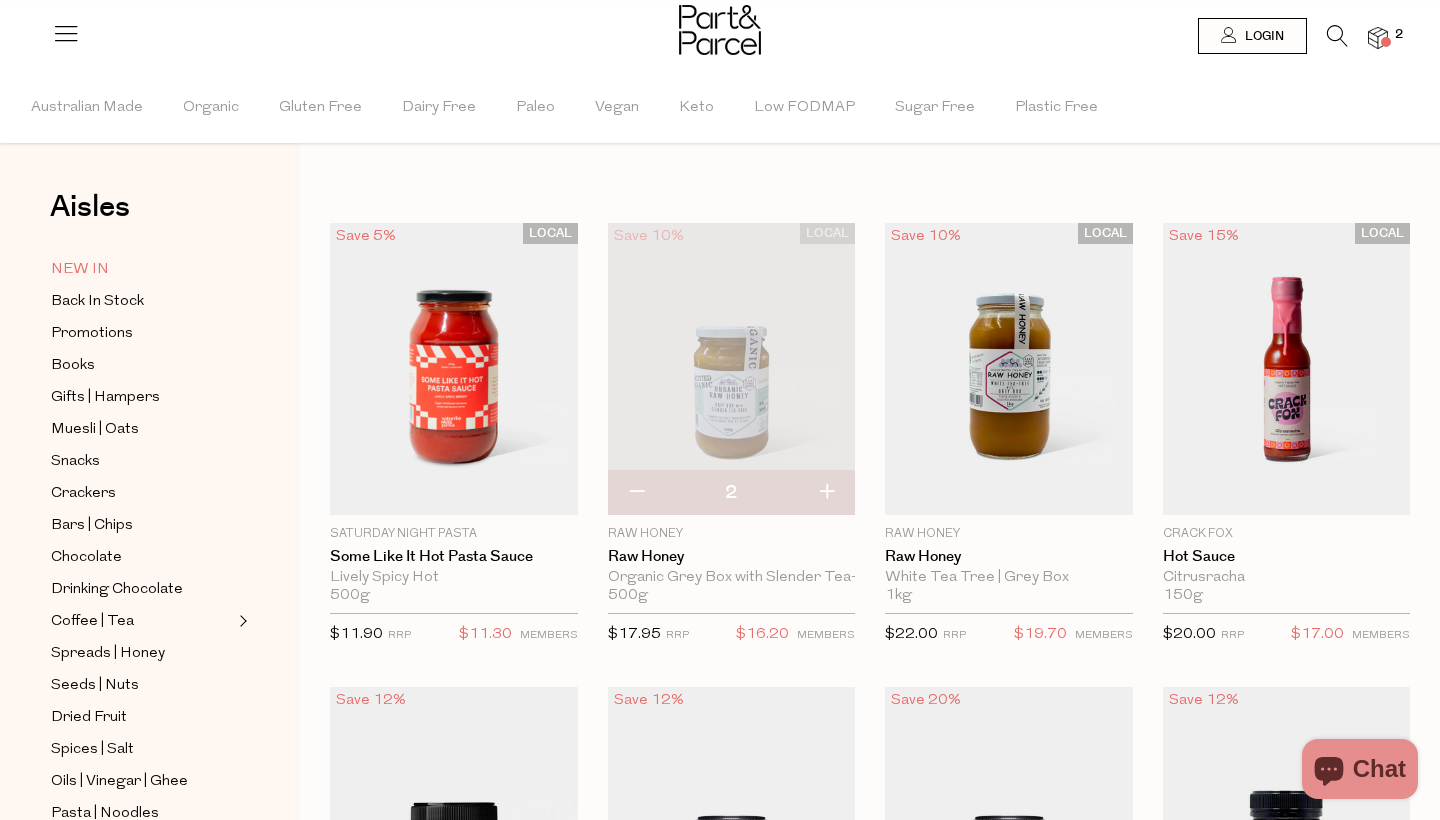 click on "NEW IN" at bounding box center (80, 270) 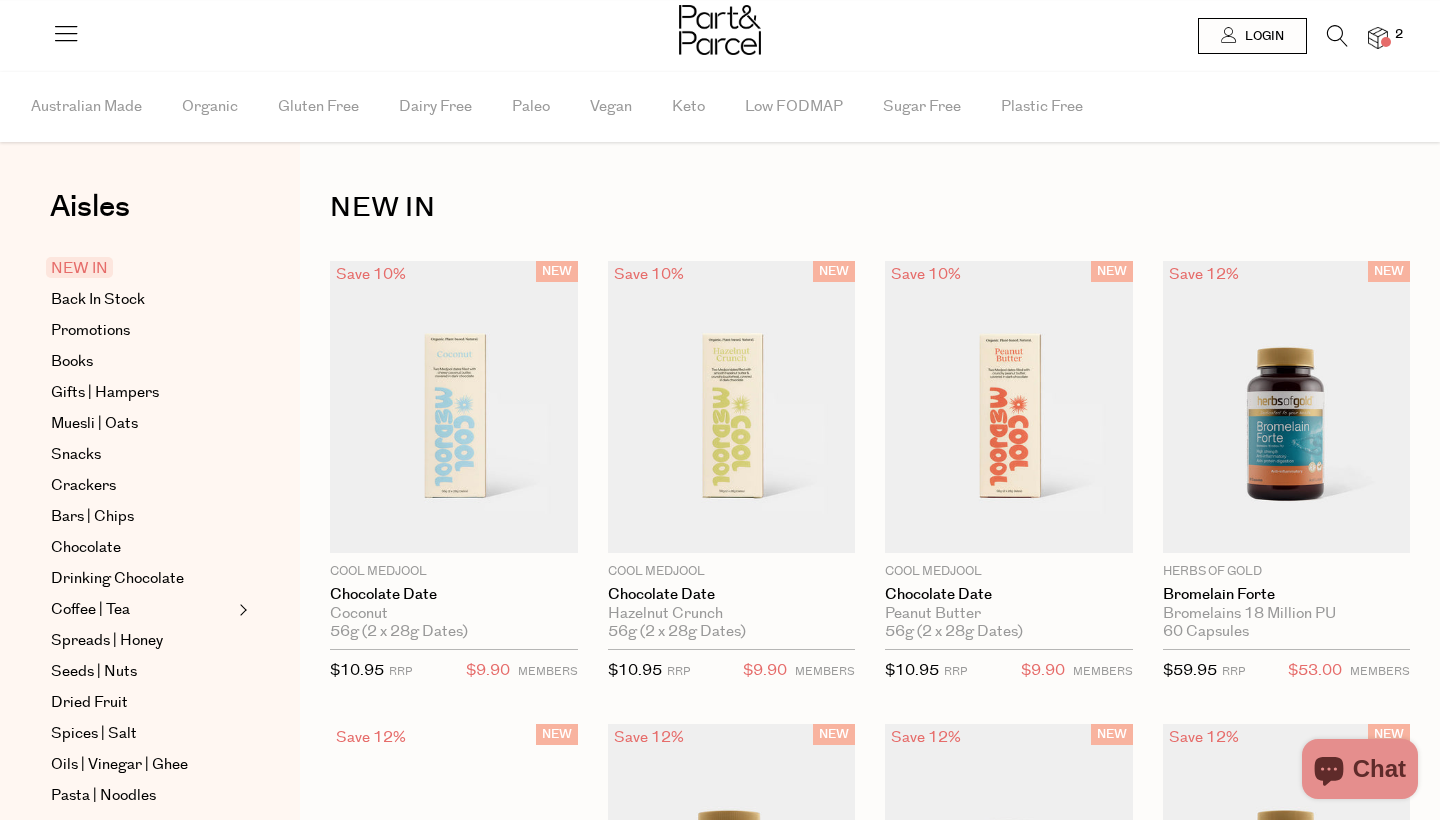 scroll, scrollTop: 0, scrollLeft: 0, axis: both 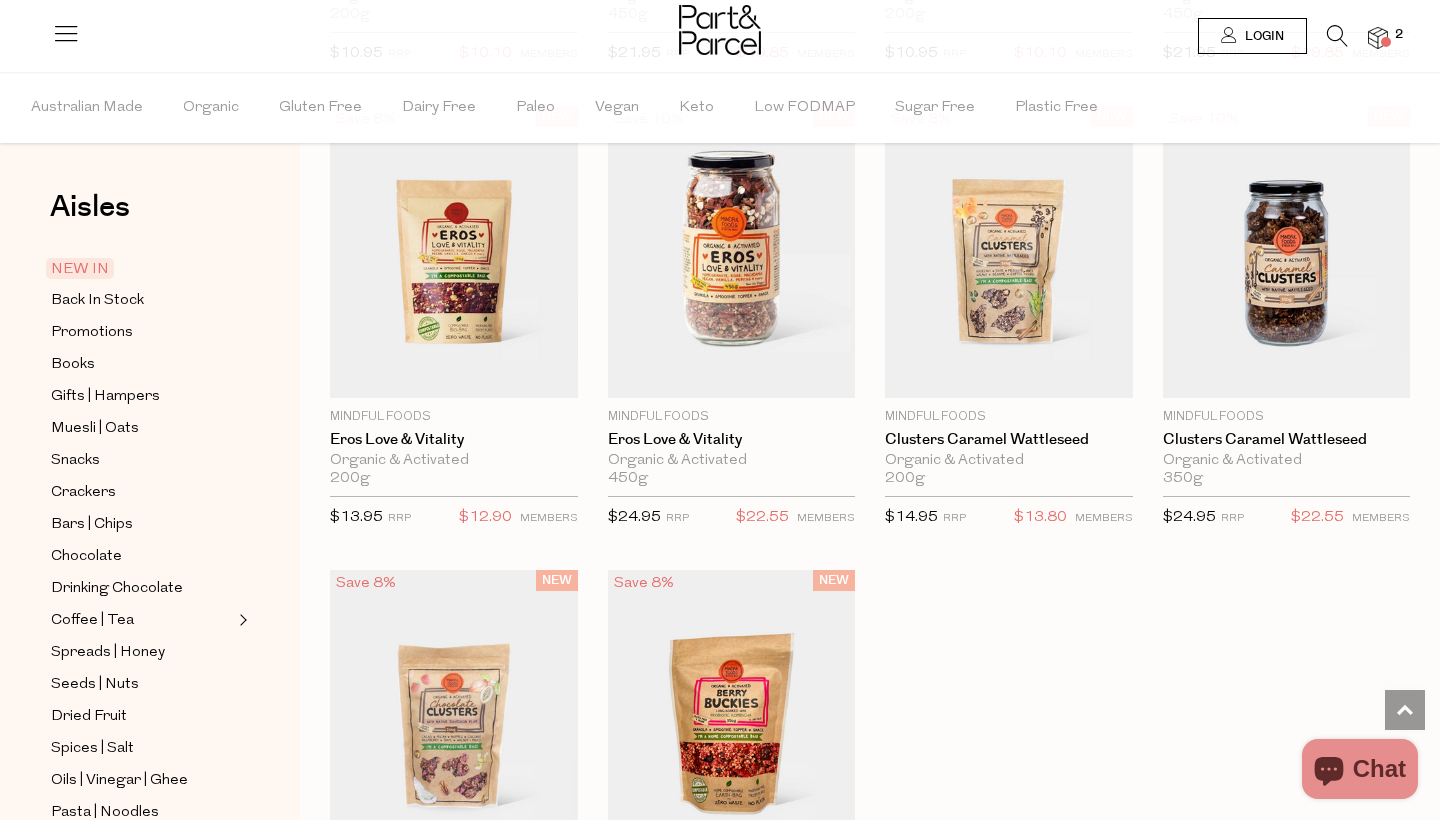 click on "Login" at bounding box center (1252, 36) 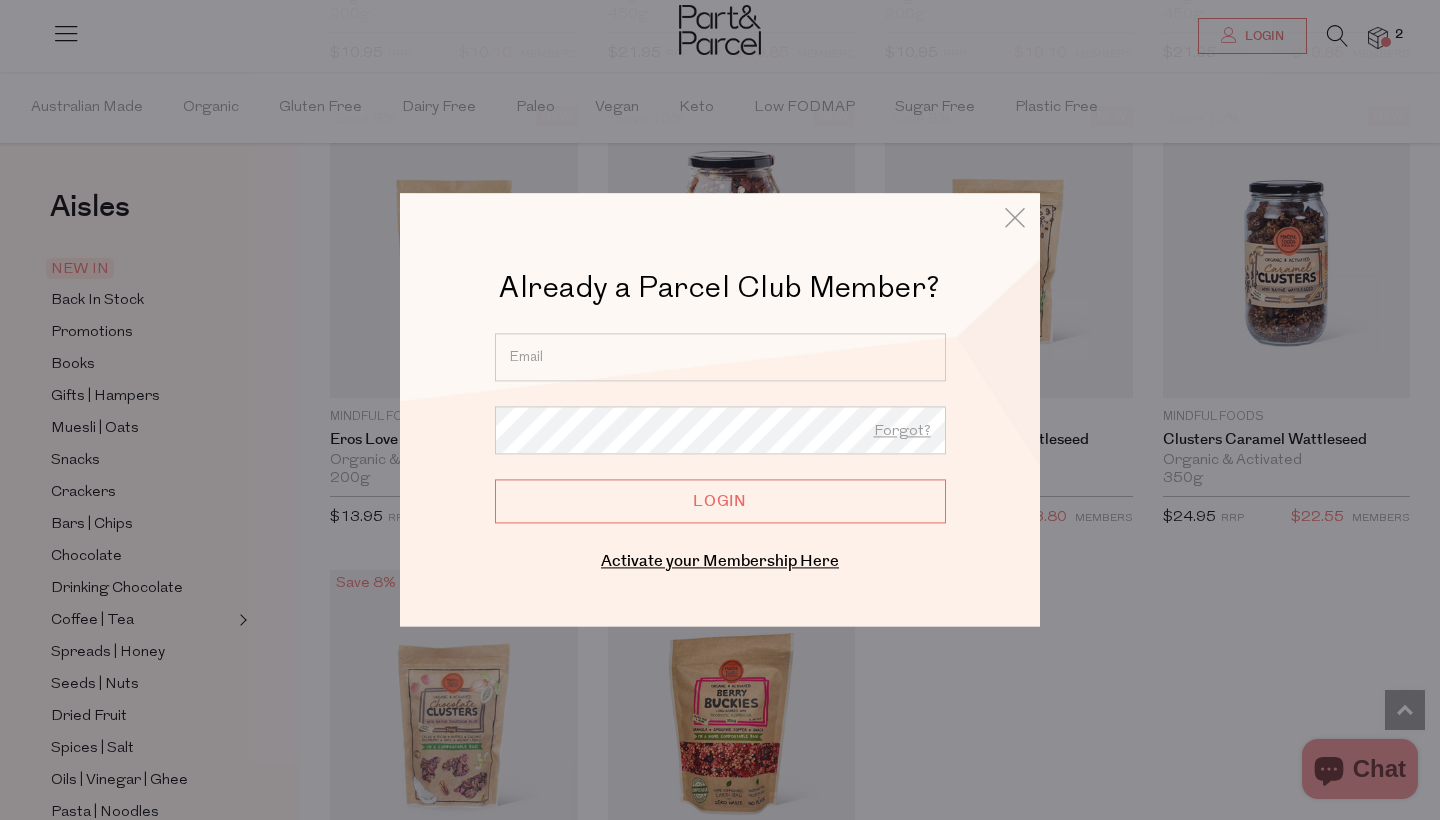 type on "kdaniels.art@hotmail.com" 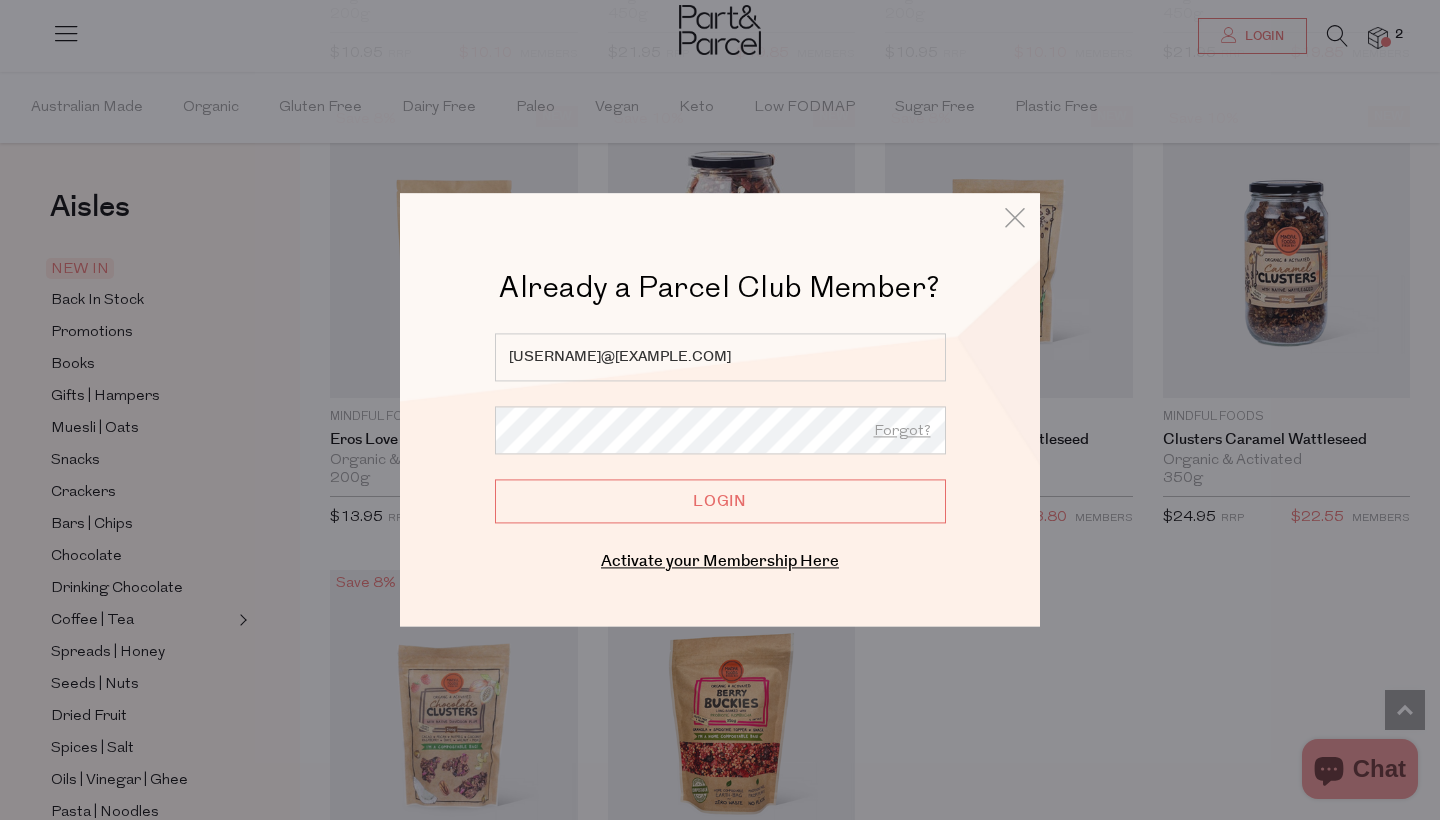 click on "Login" at bounding box center (720, 501) 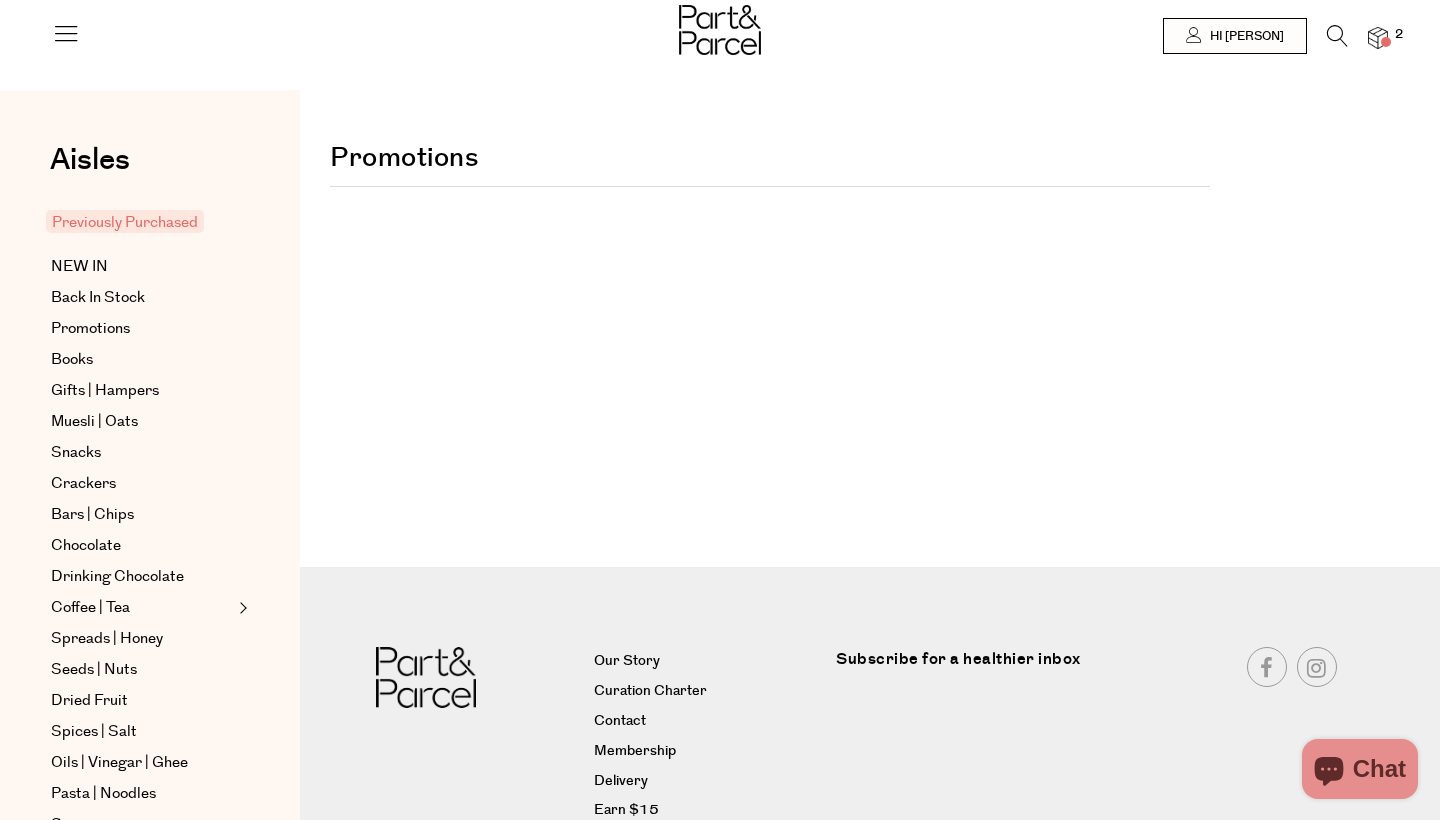 scroll, scrollTop: 0, scrollLeft: 0, axis: both 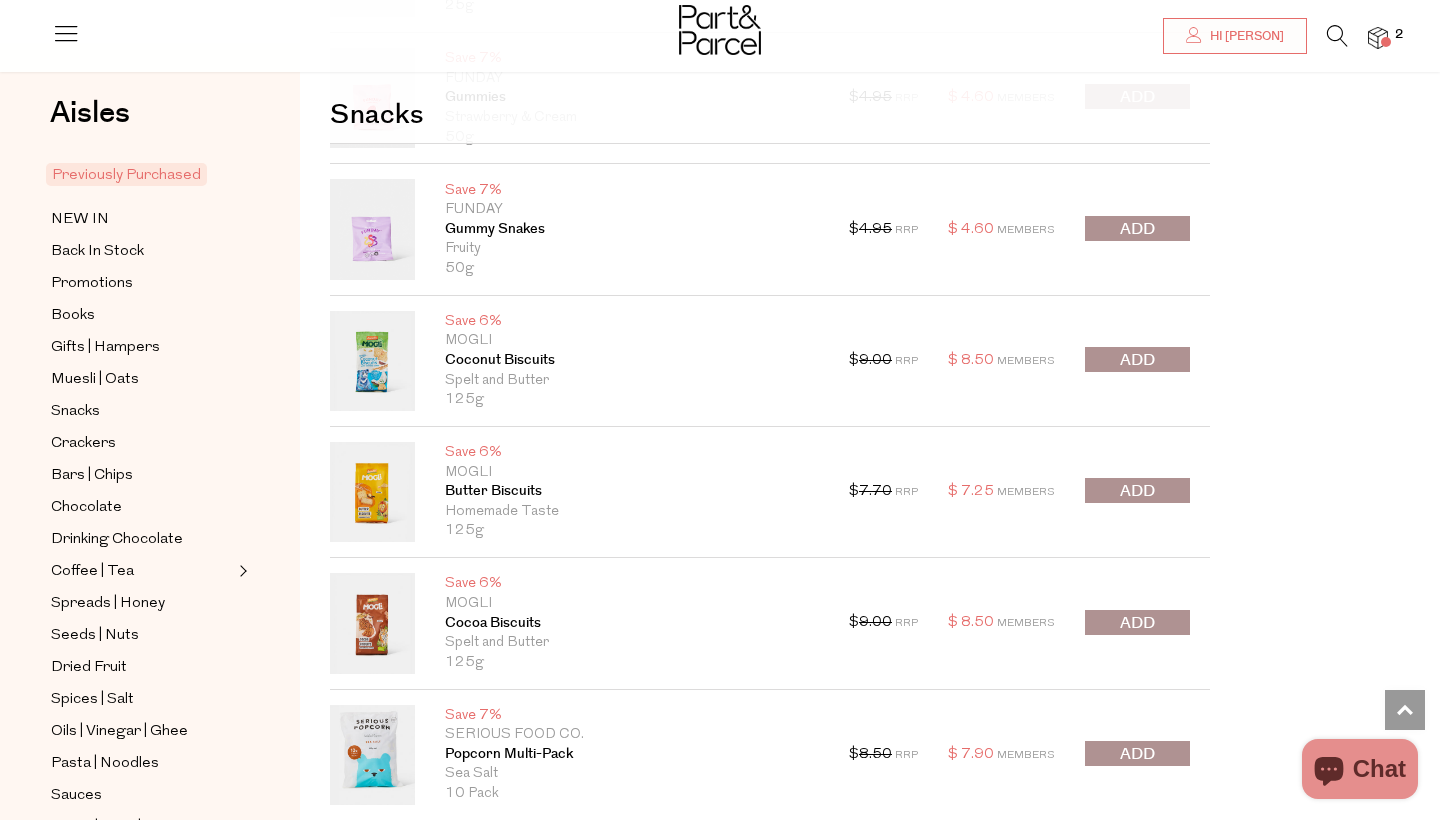 click at bounding box center [1137, 491] 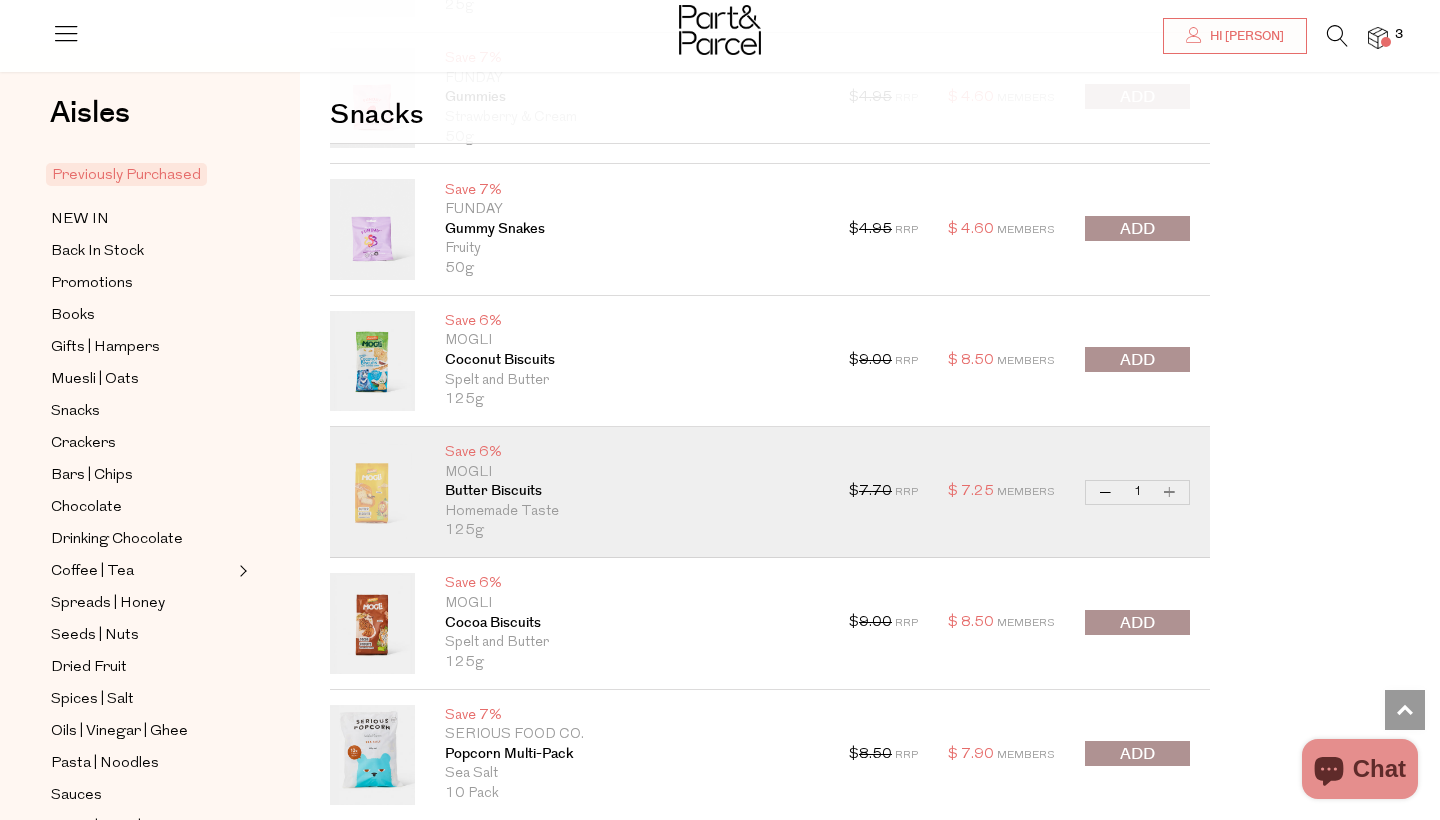 click on "Increase Butter Biscuits" at bounding box center [1170, 492] 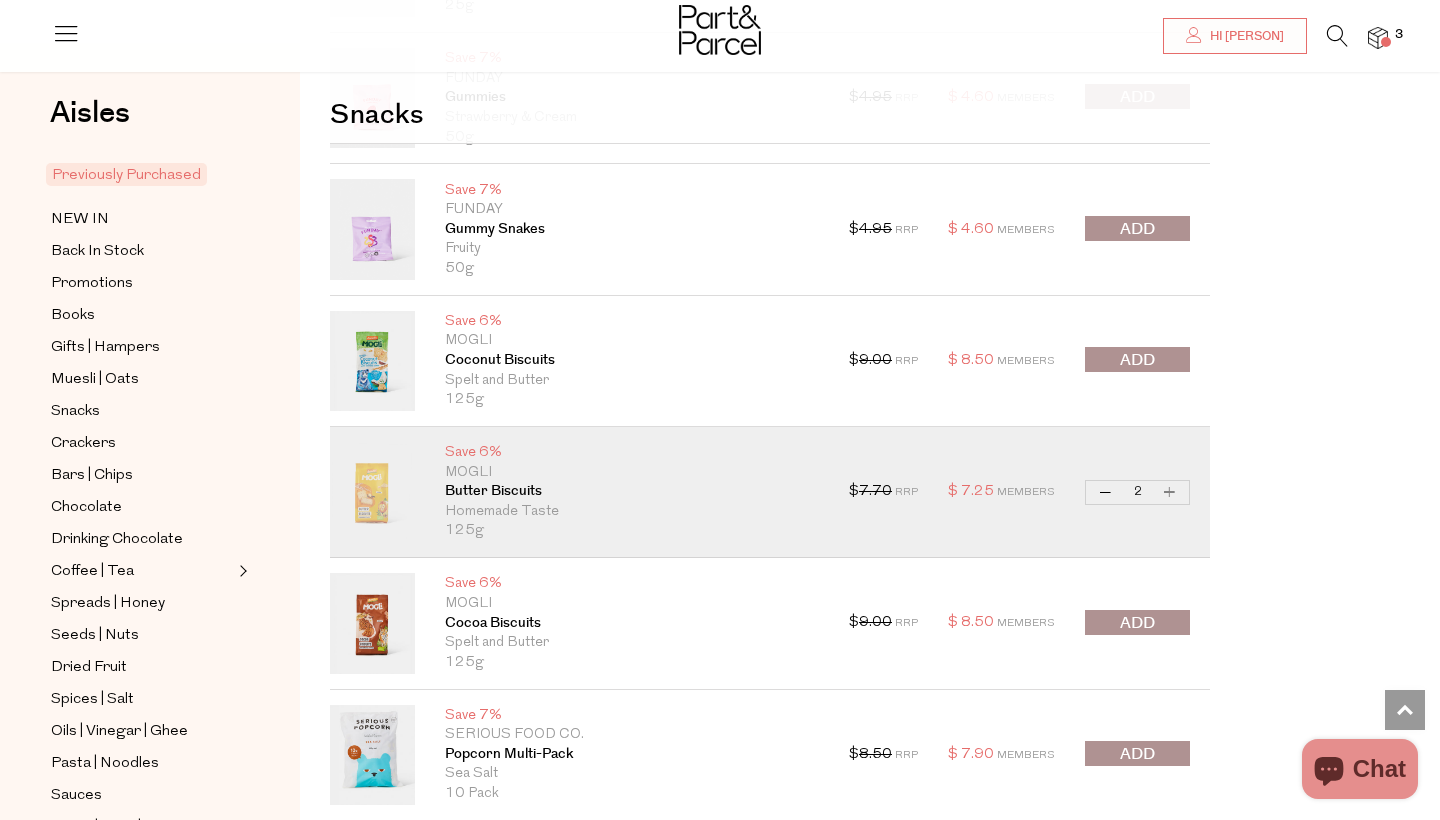 type on "2" 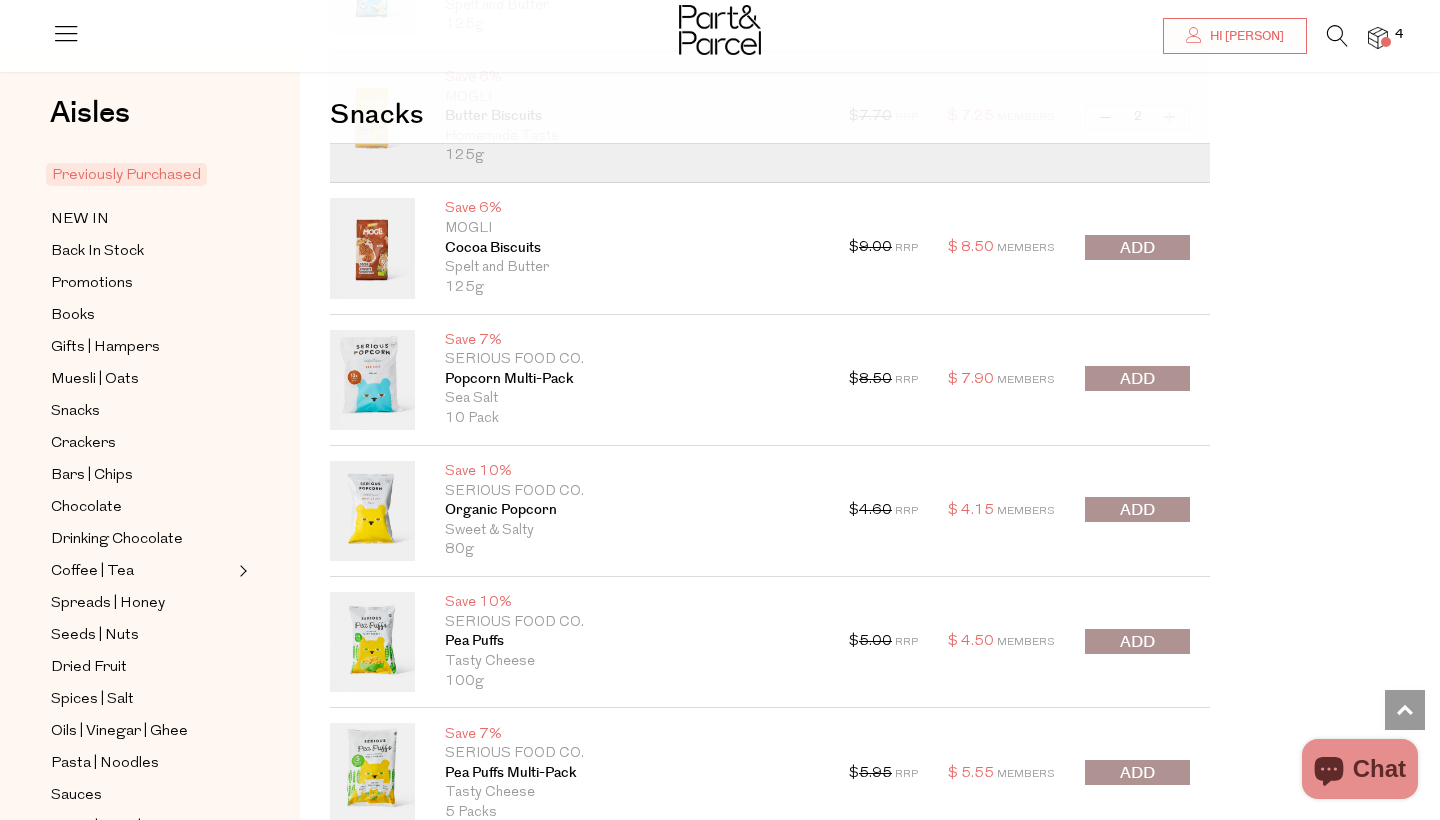 scroll, scrollTop: 1875, scrollLeft: 0, axis: vertical 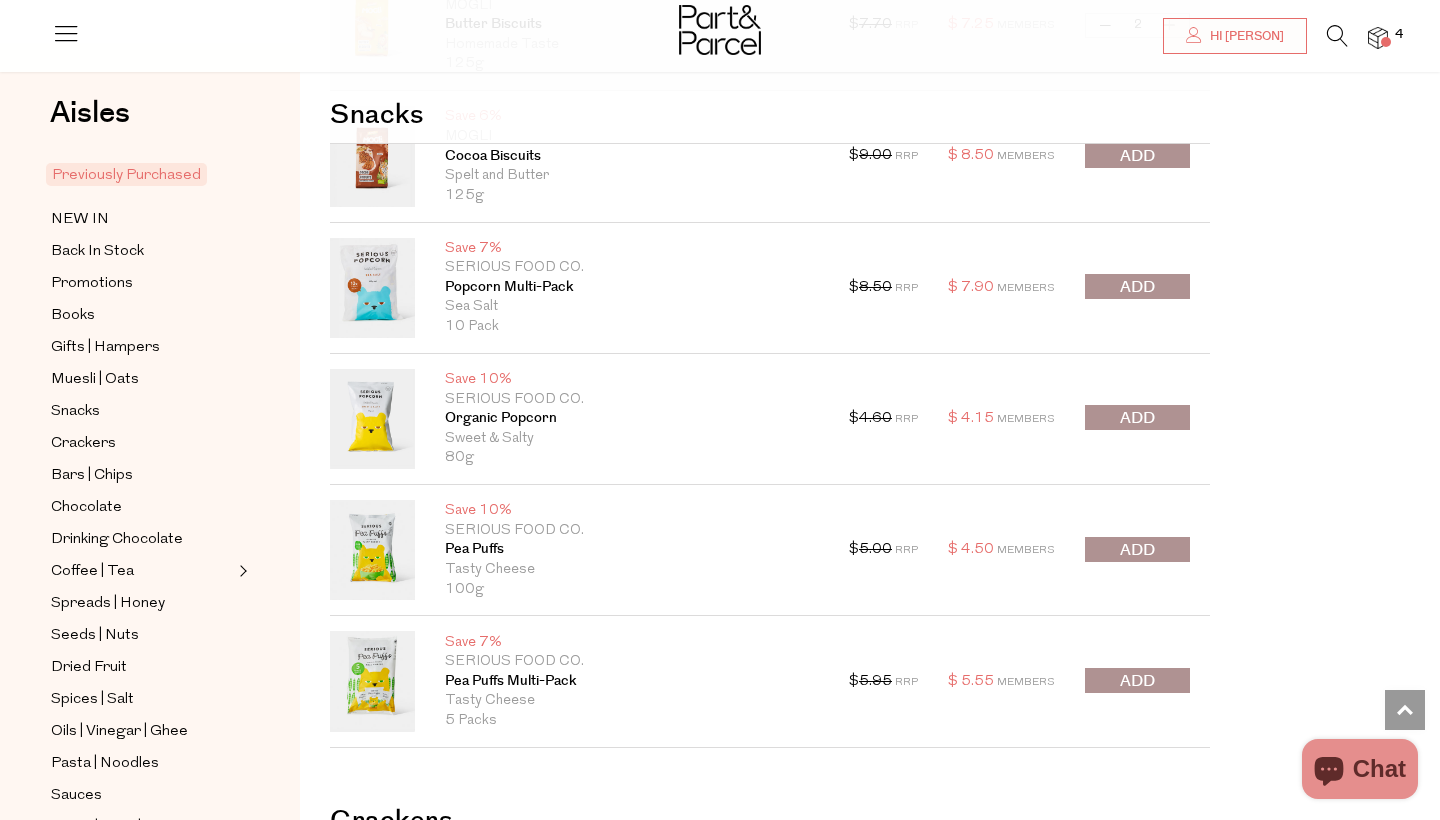 click at bounding box center [1137, 681] 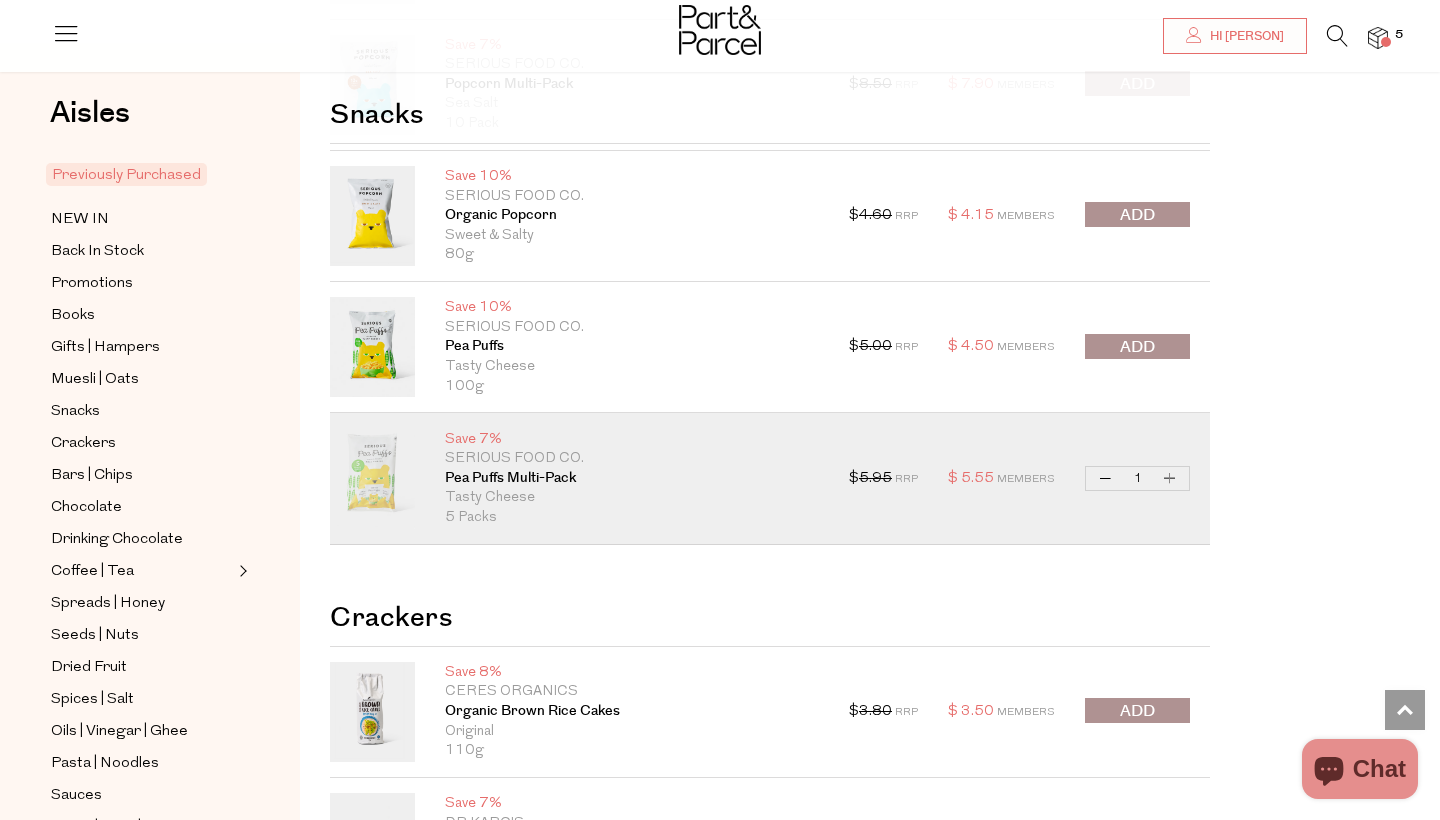 scroll, scrollTop: 2162, scrollLeft: 0, axis: vertical 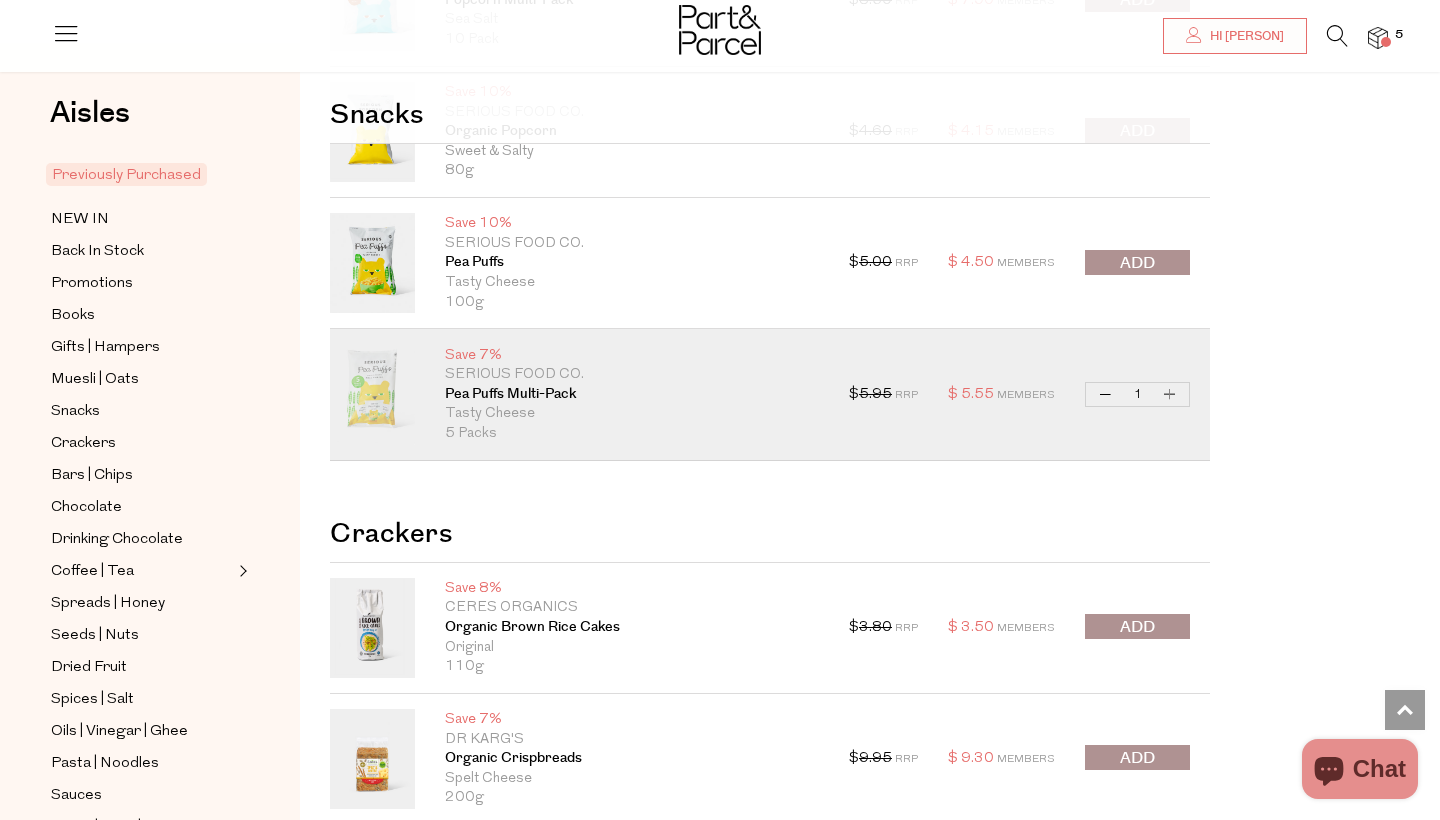 click at bounding box center (1137, 263) 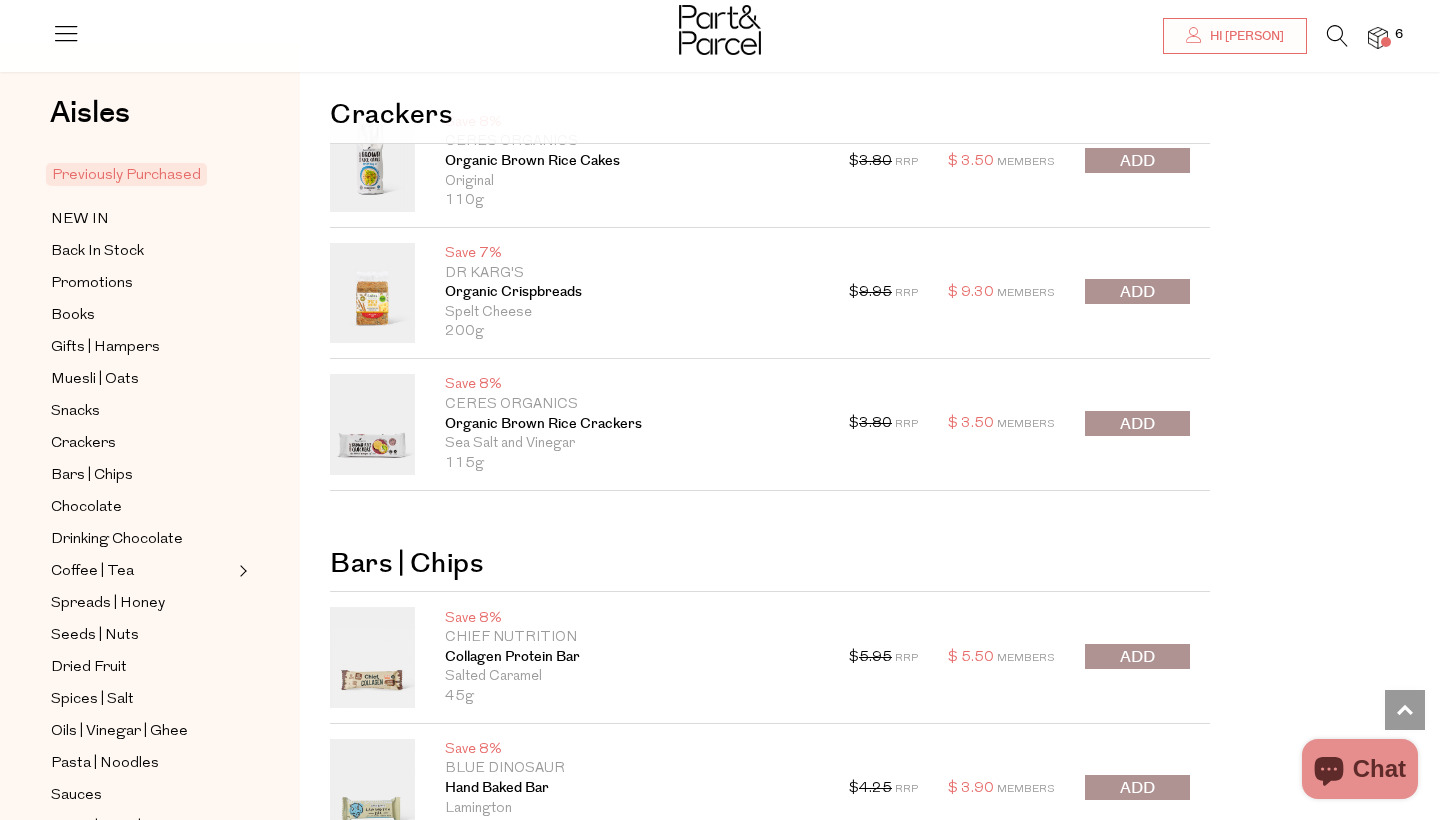 scroll, scrollTop: 2630, scrollLeft: 0, axis: vertical 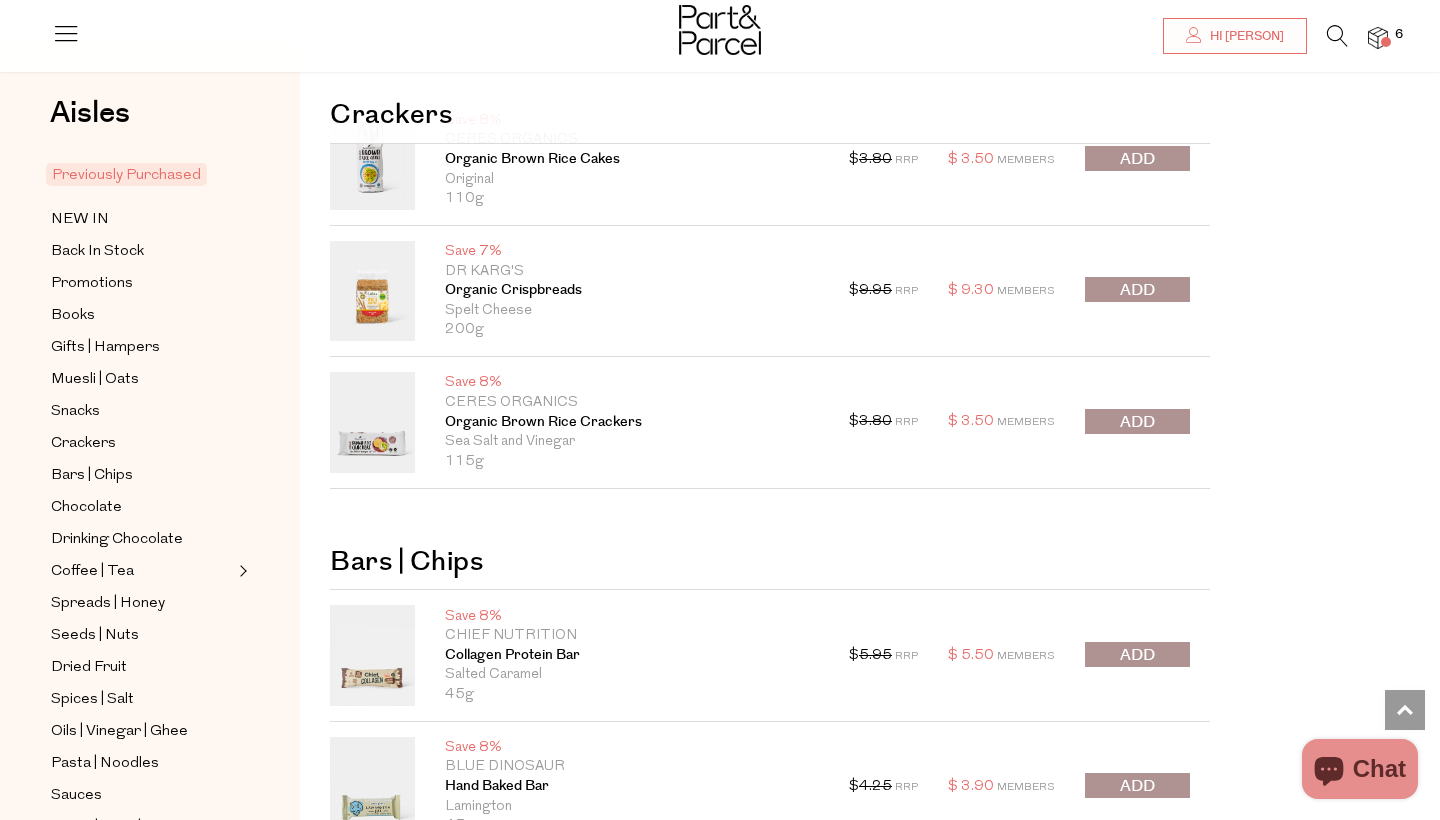 click at bounding box center [1137, 422] 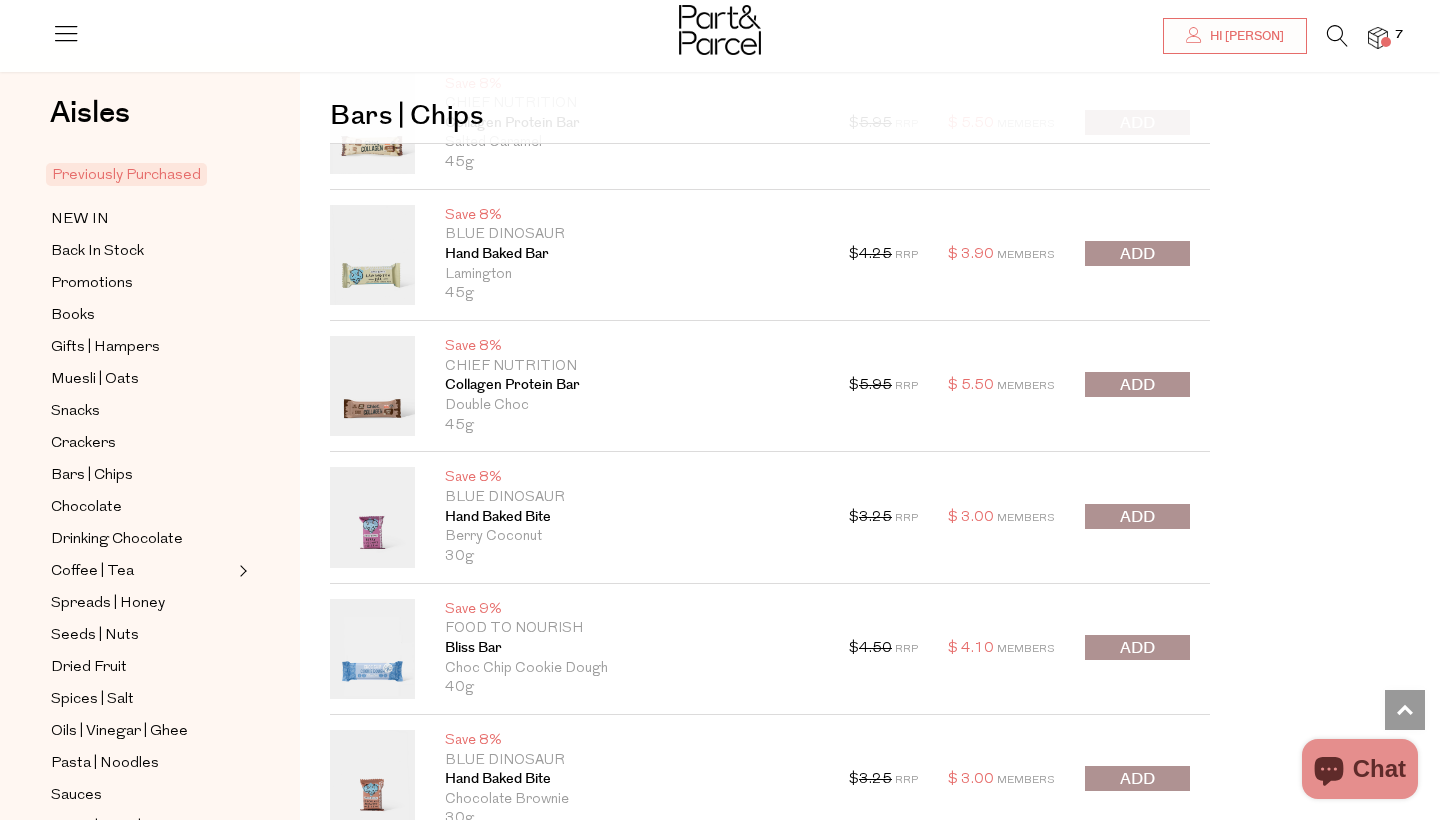 scroll, scrollTop: 3163, scrollLeft: 0, axis: vertical 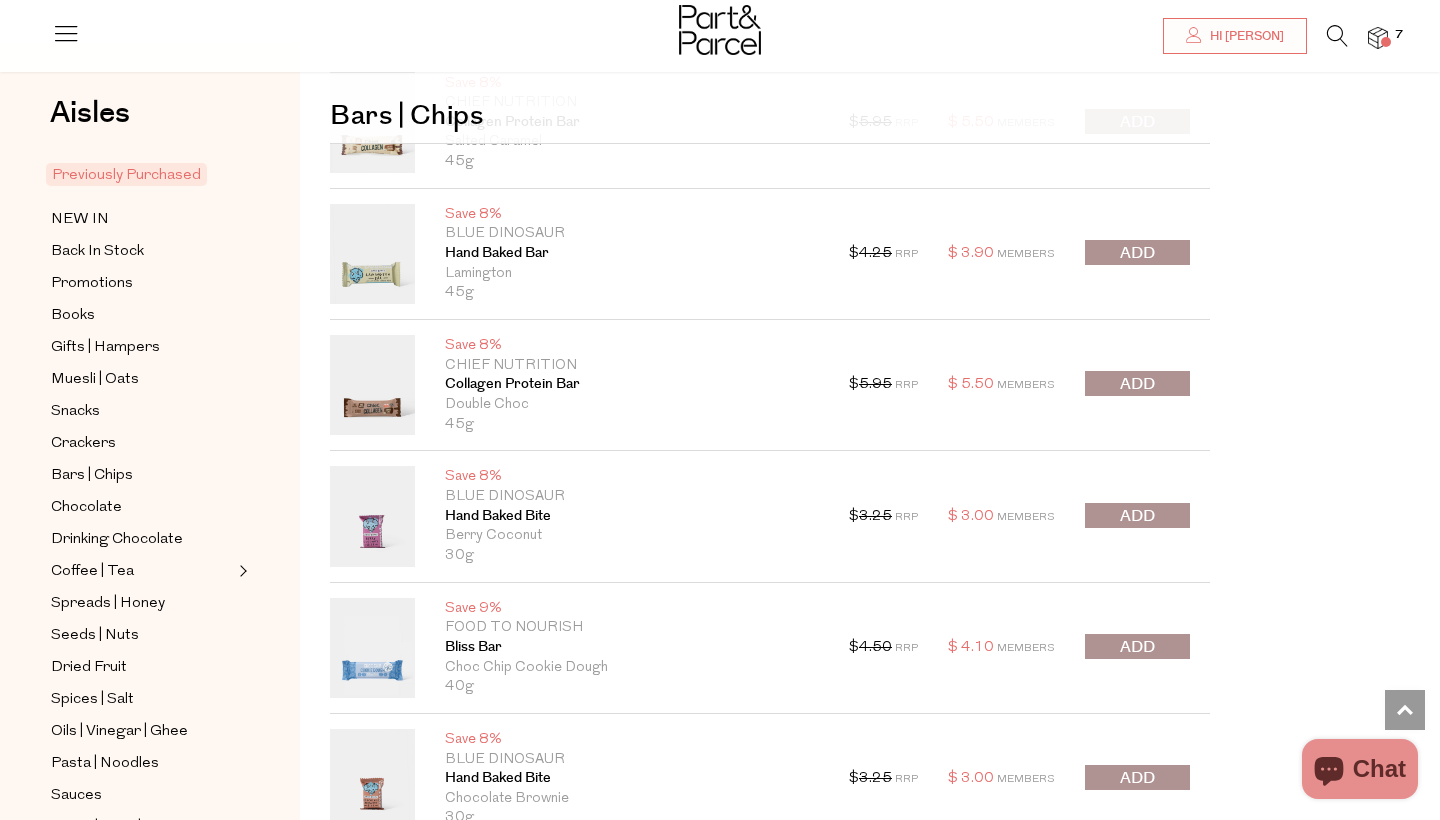 click at bounding box center (1137, 252) 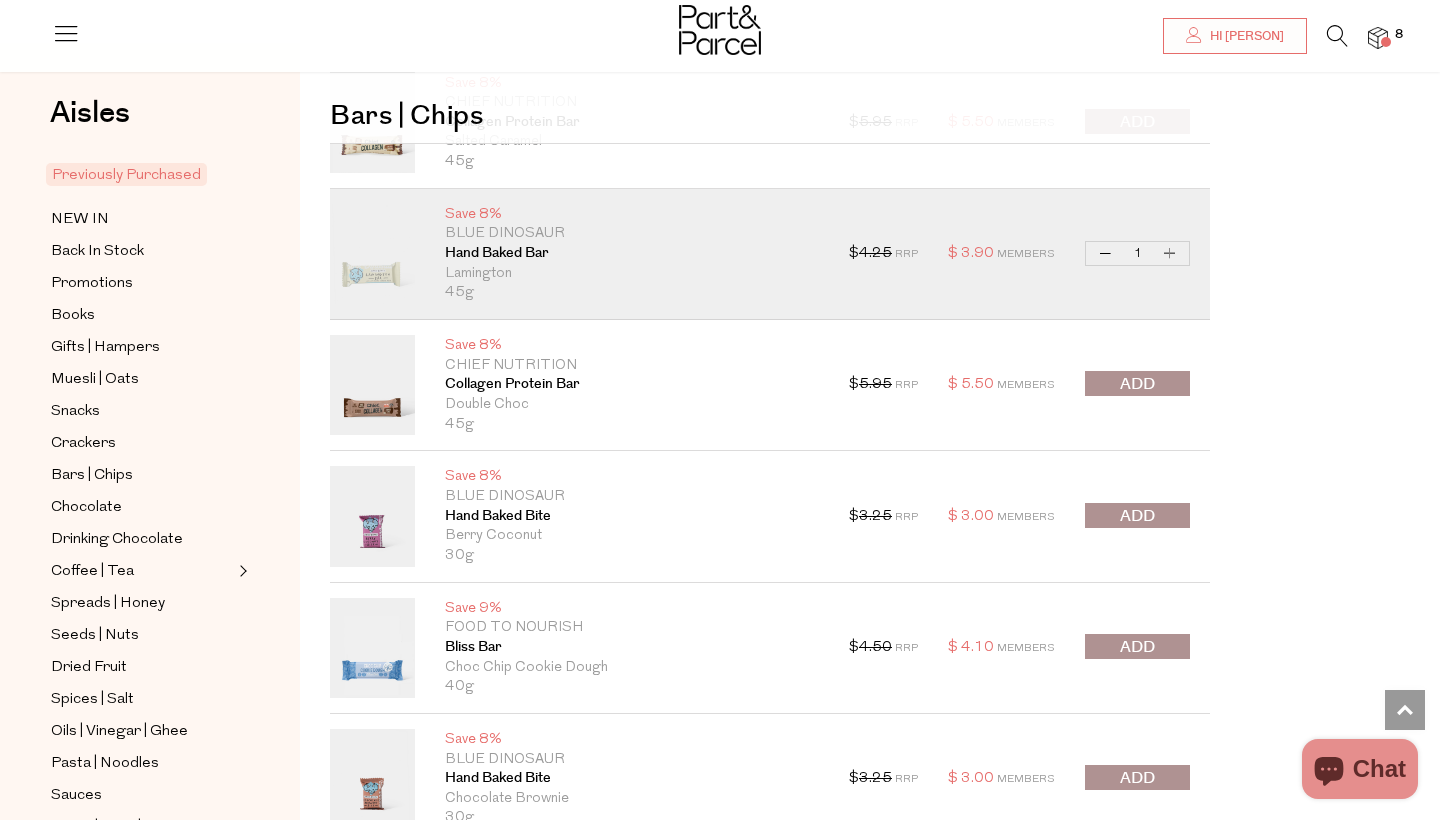 click on "Increase Hand Baked Bar" at bounding box center [1170, 253] 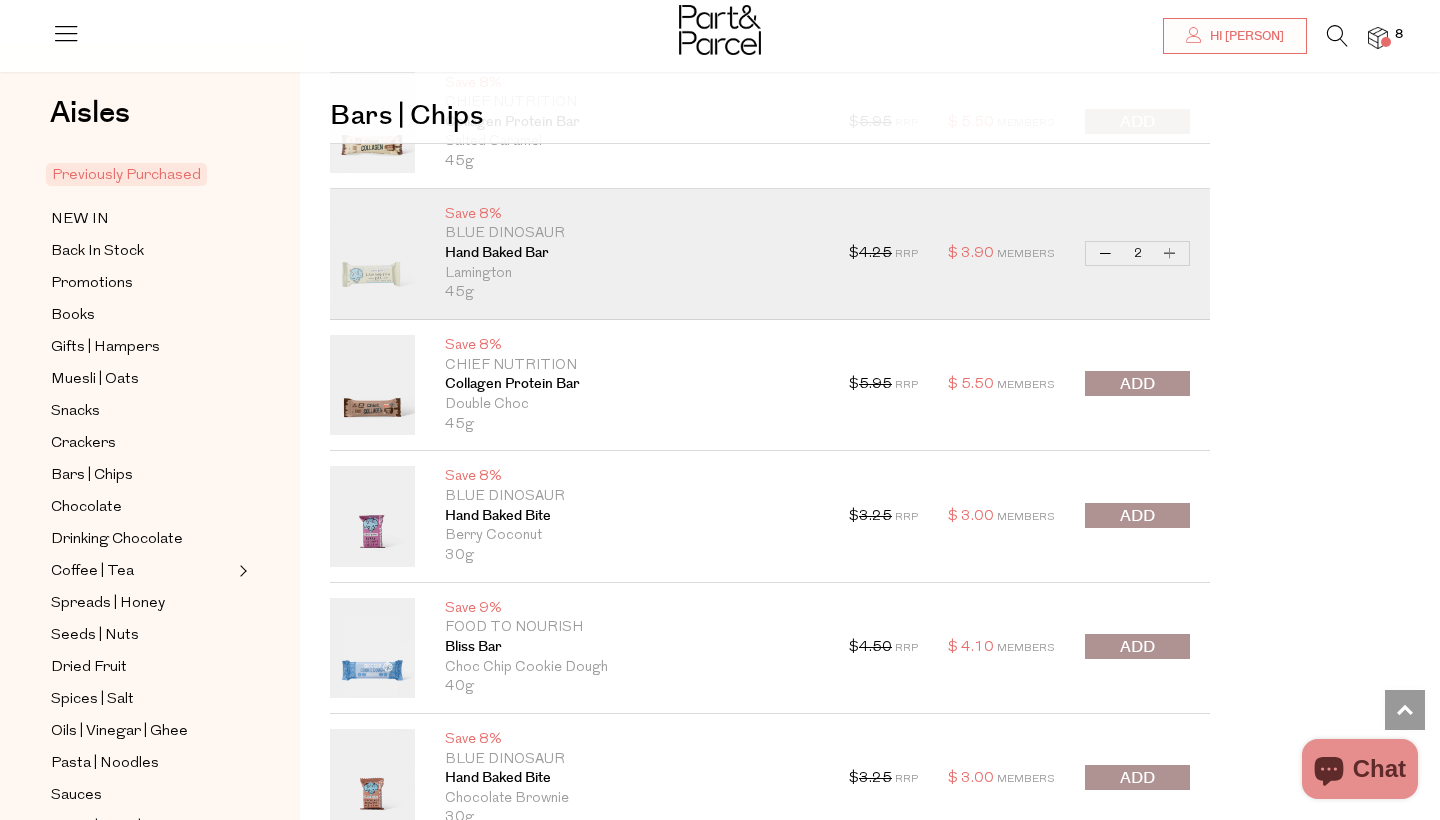 type on "2" 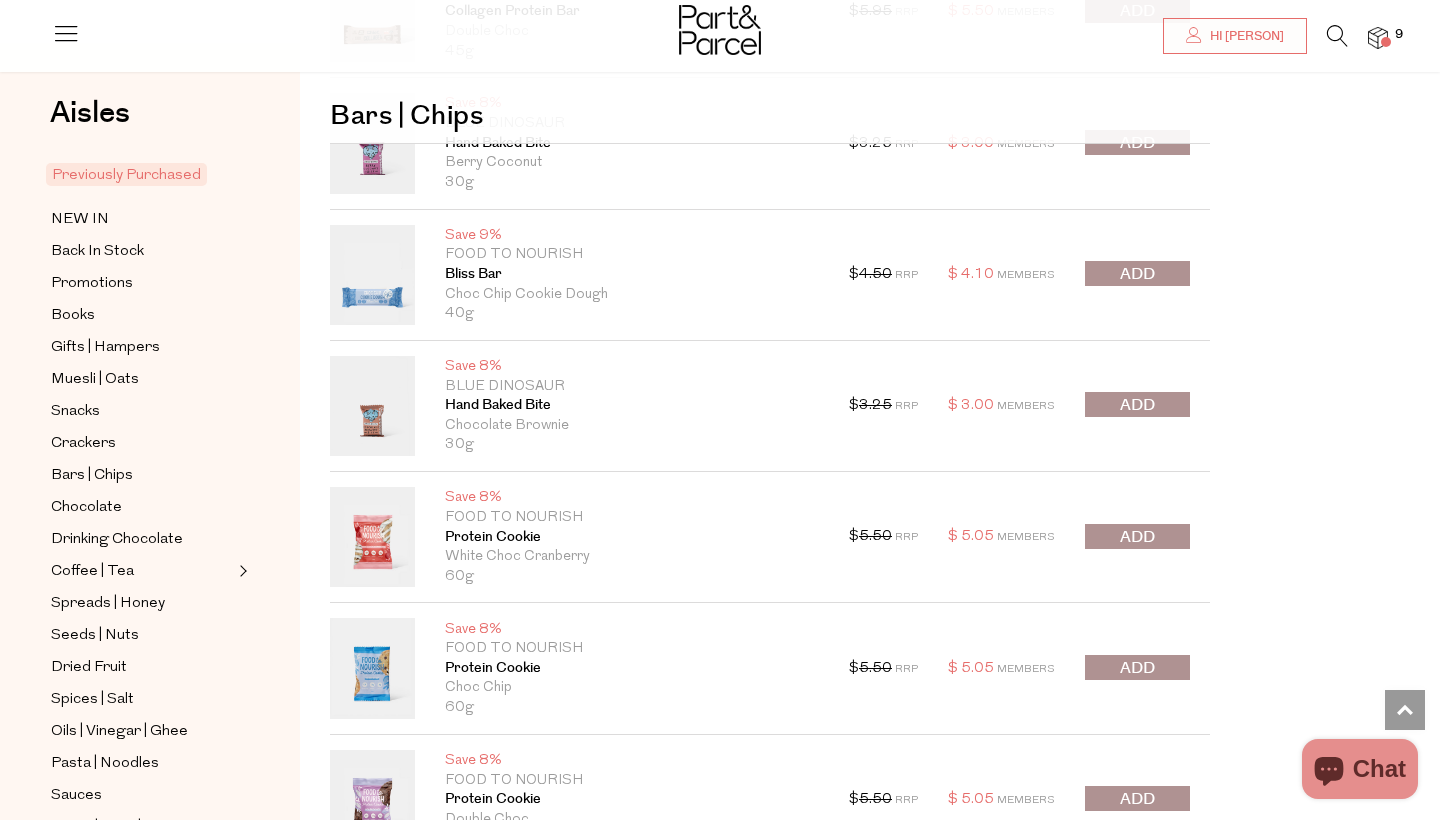 scroll, scrollTop: 3528, scrollLeft: 0, axis: vertical 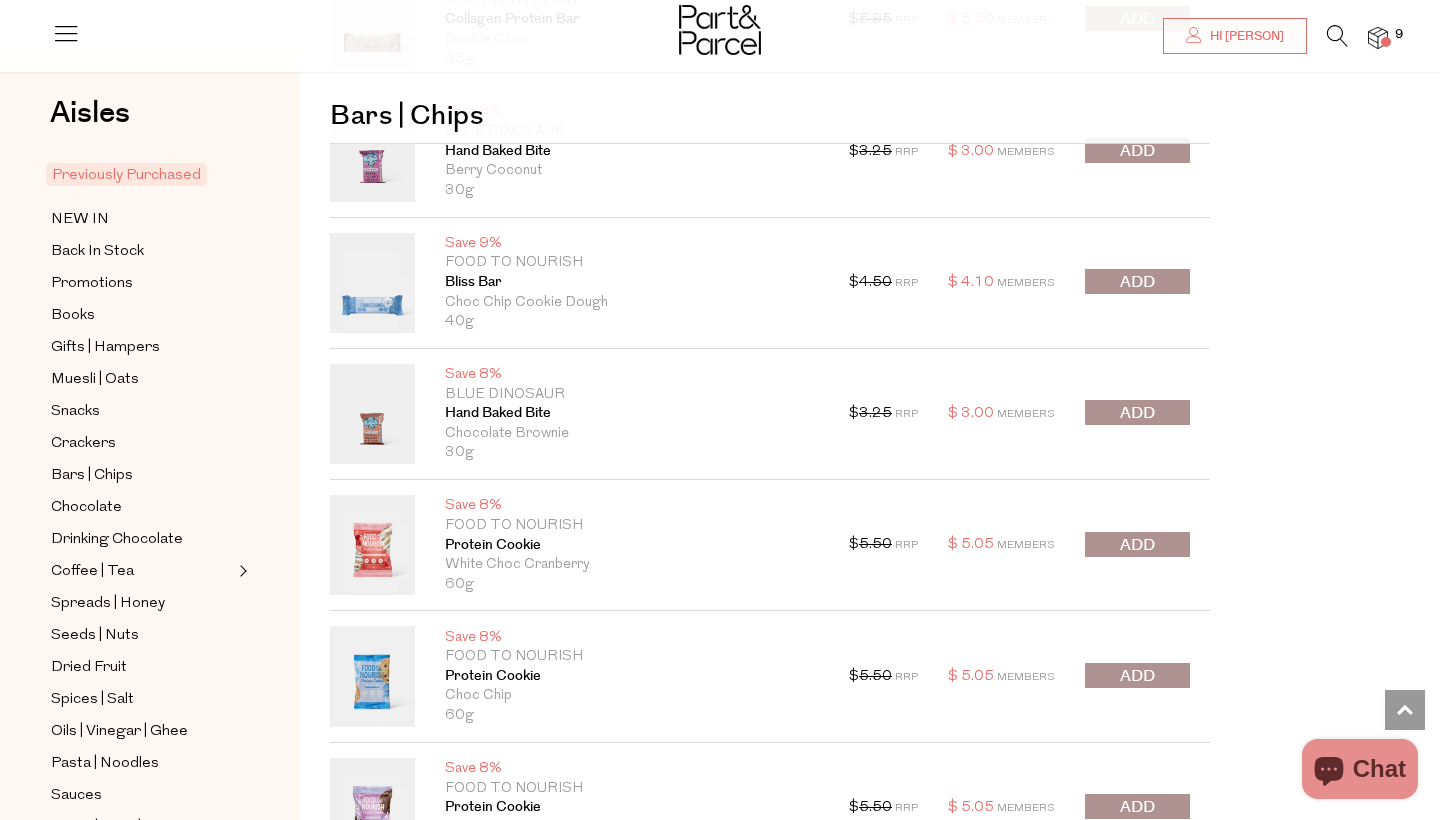 click at bounding box center [1137, 412] 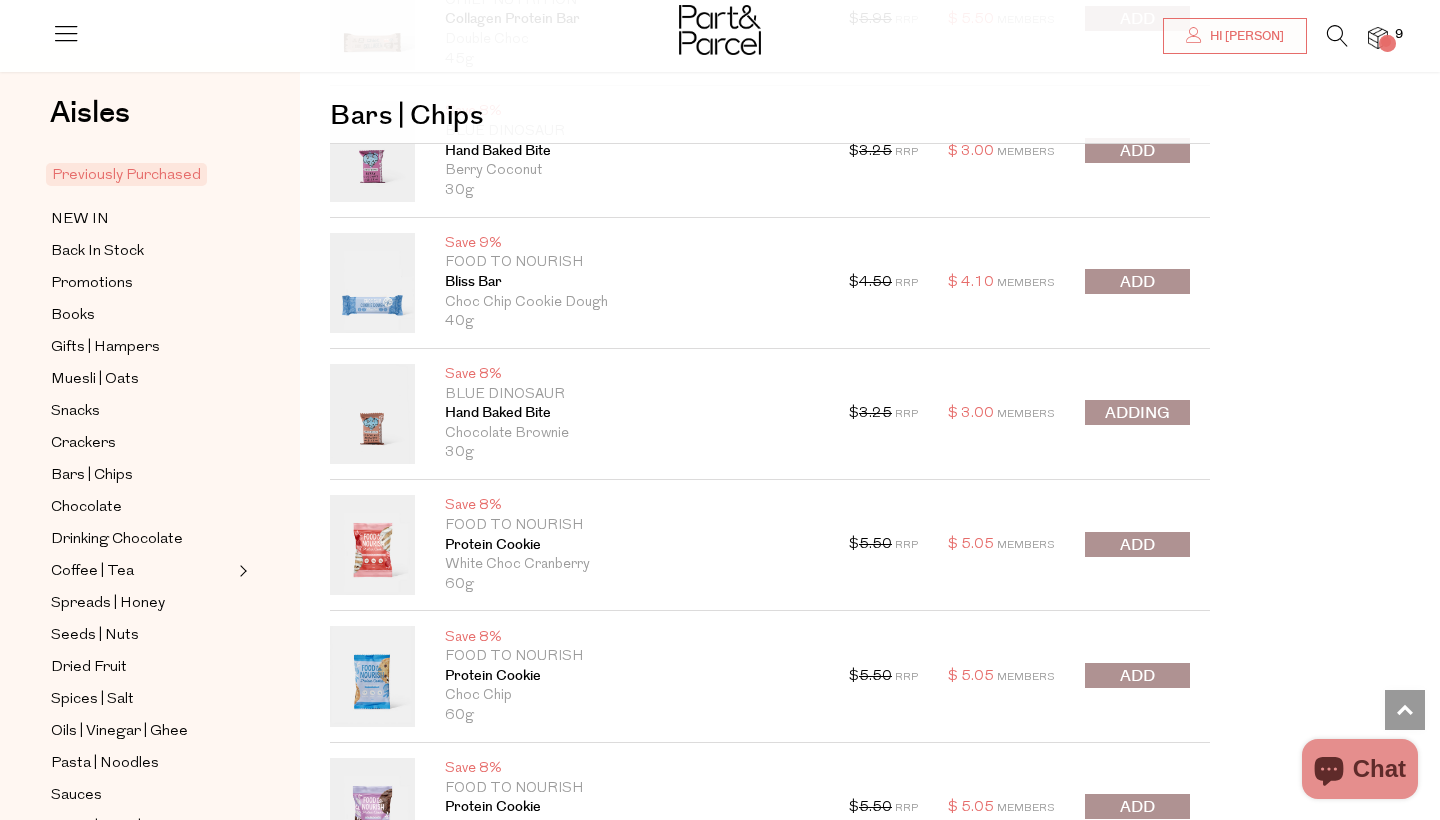 click at bounding box center [1137, 414] 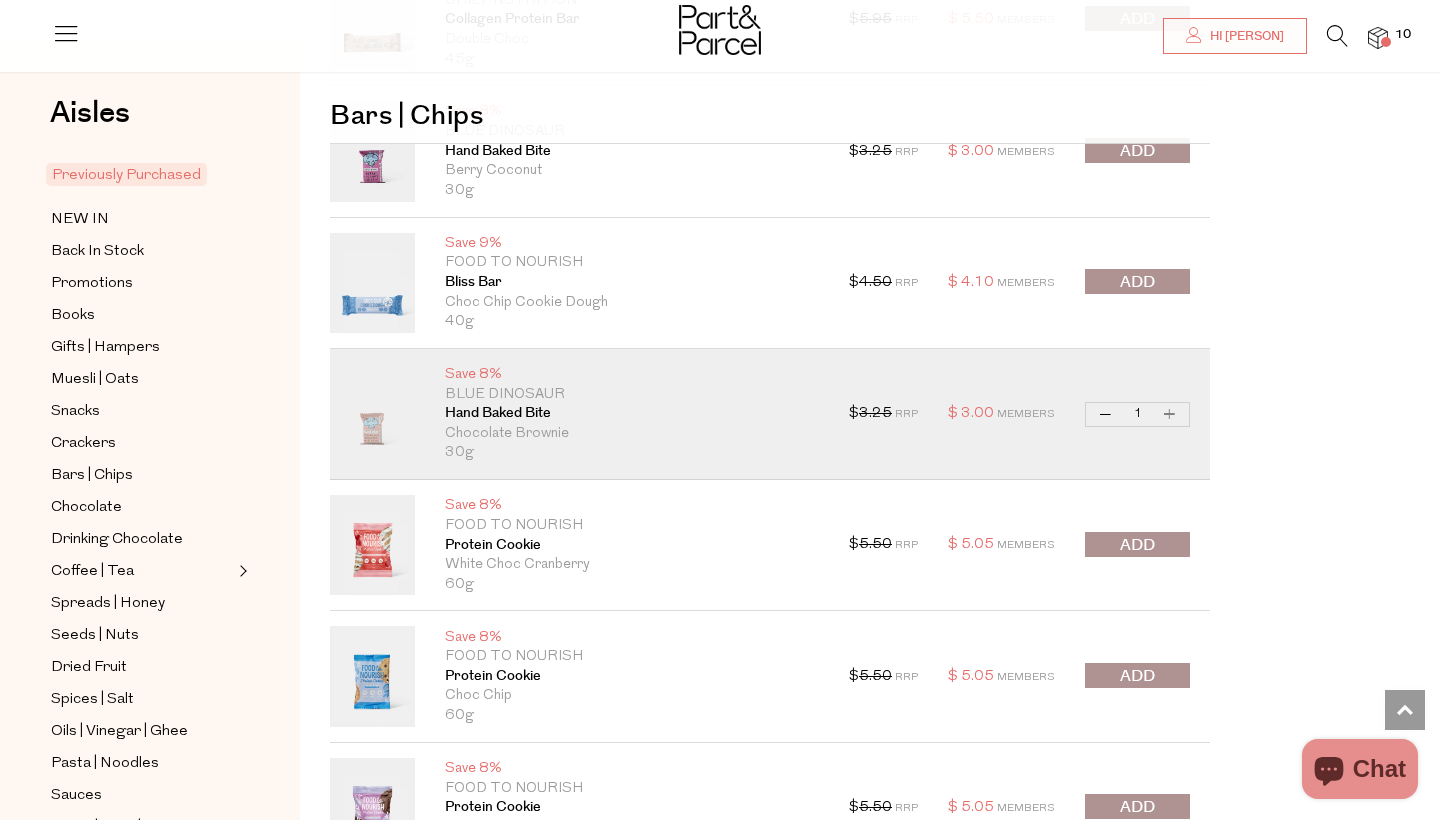 click on "Increase Hand Baked Bite" at bounding box center (1170, 414) 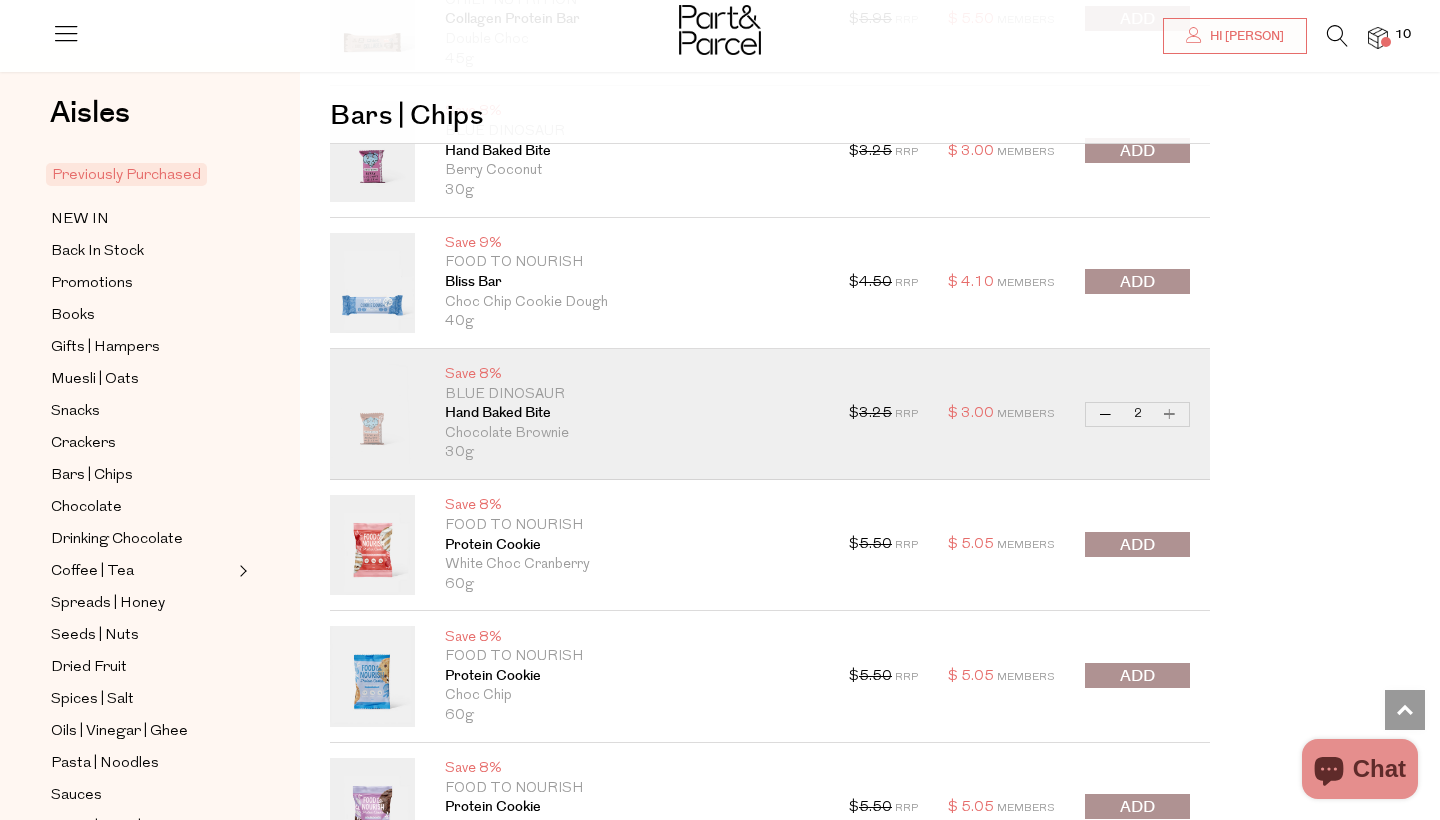 type on "2" 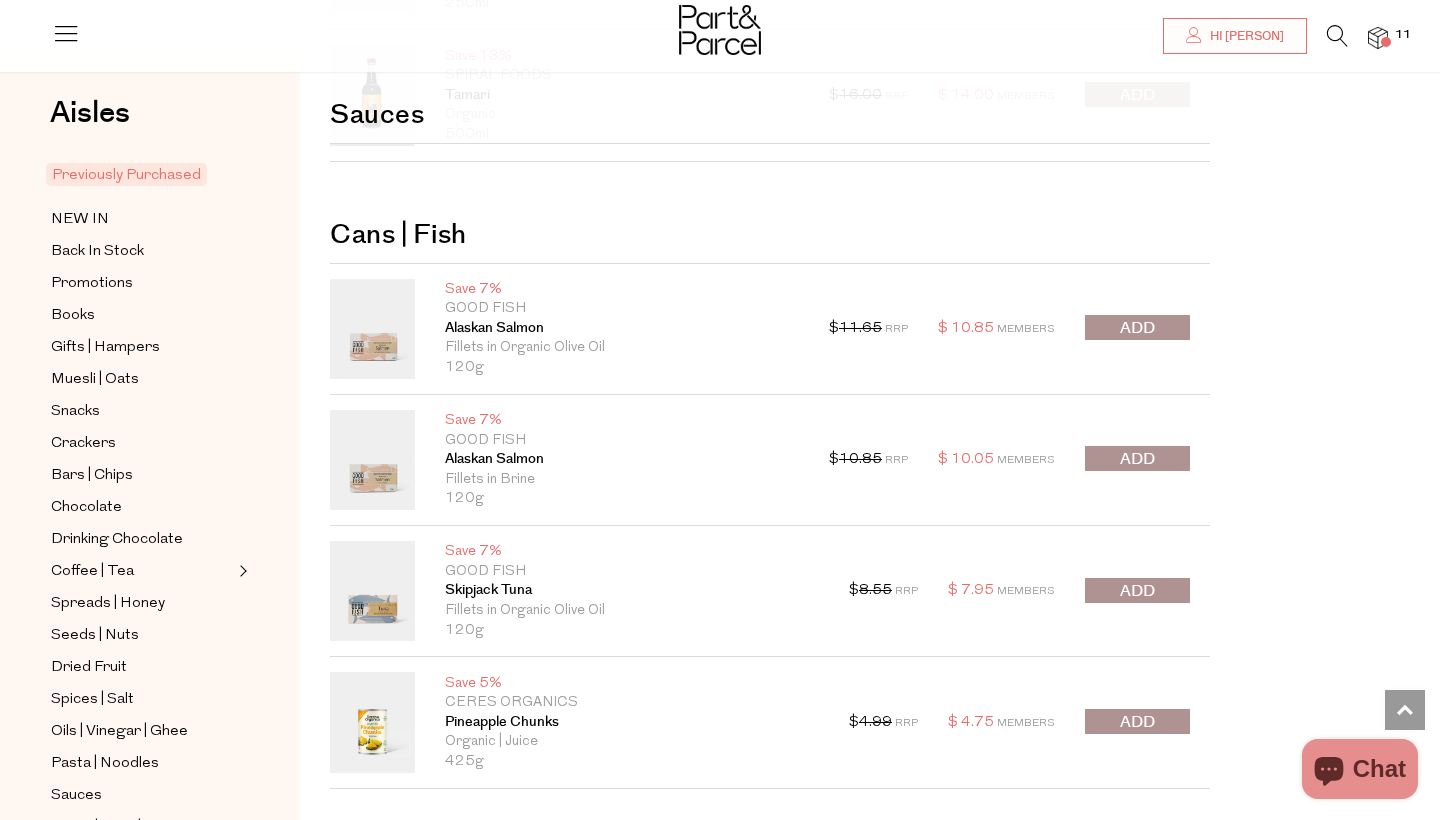 scroll, scrollTop: 10565, scrollLeft: 0, axis: vertical 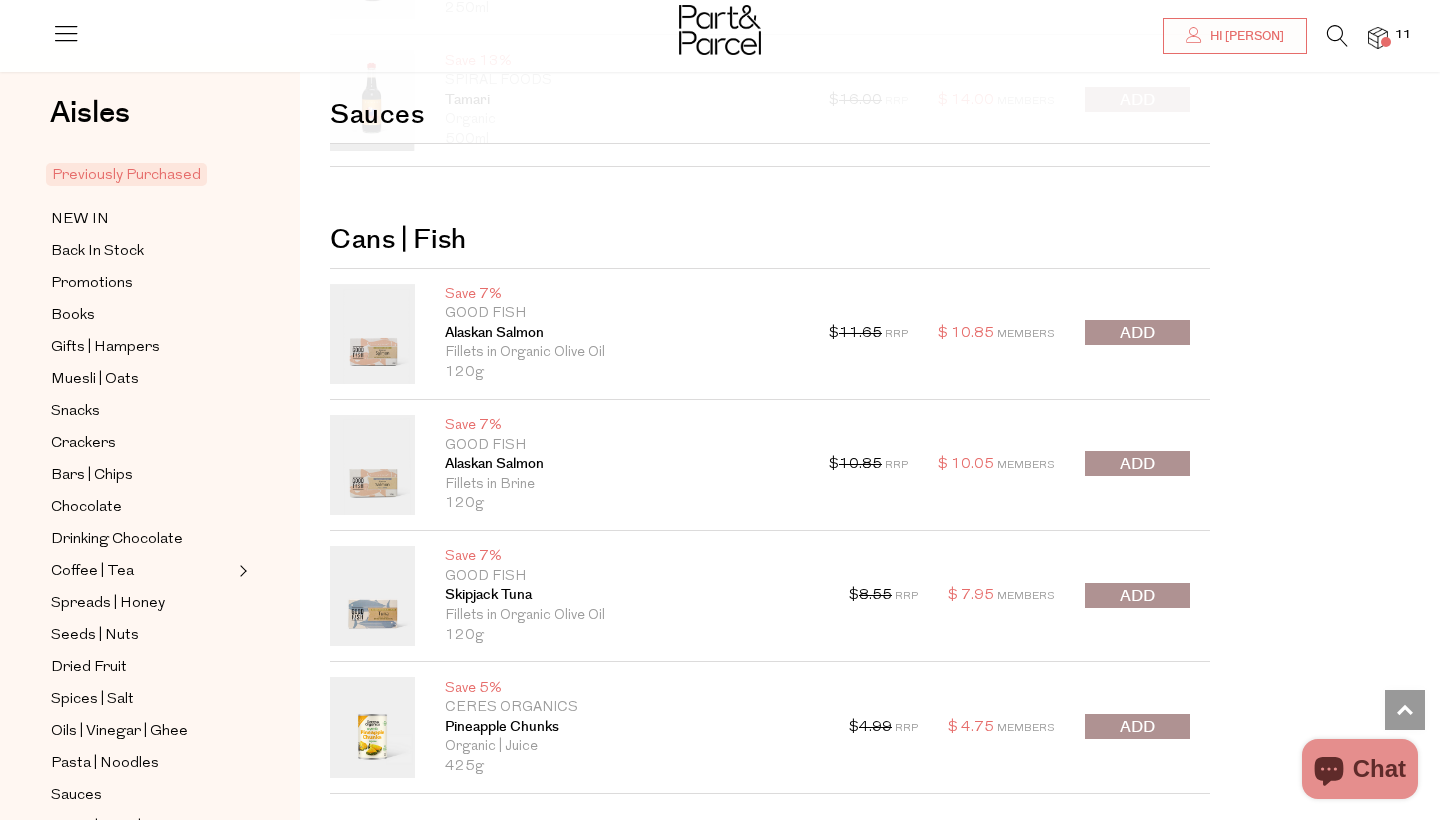 click at bounding box center [1137, 333] 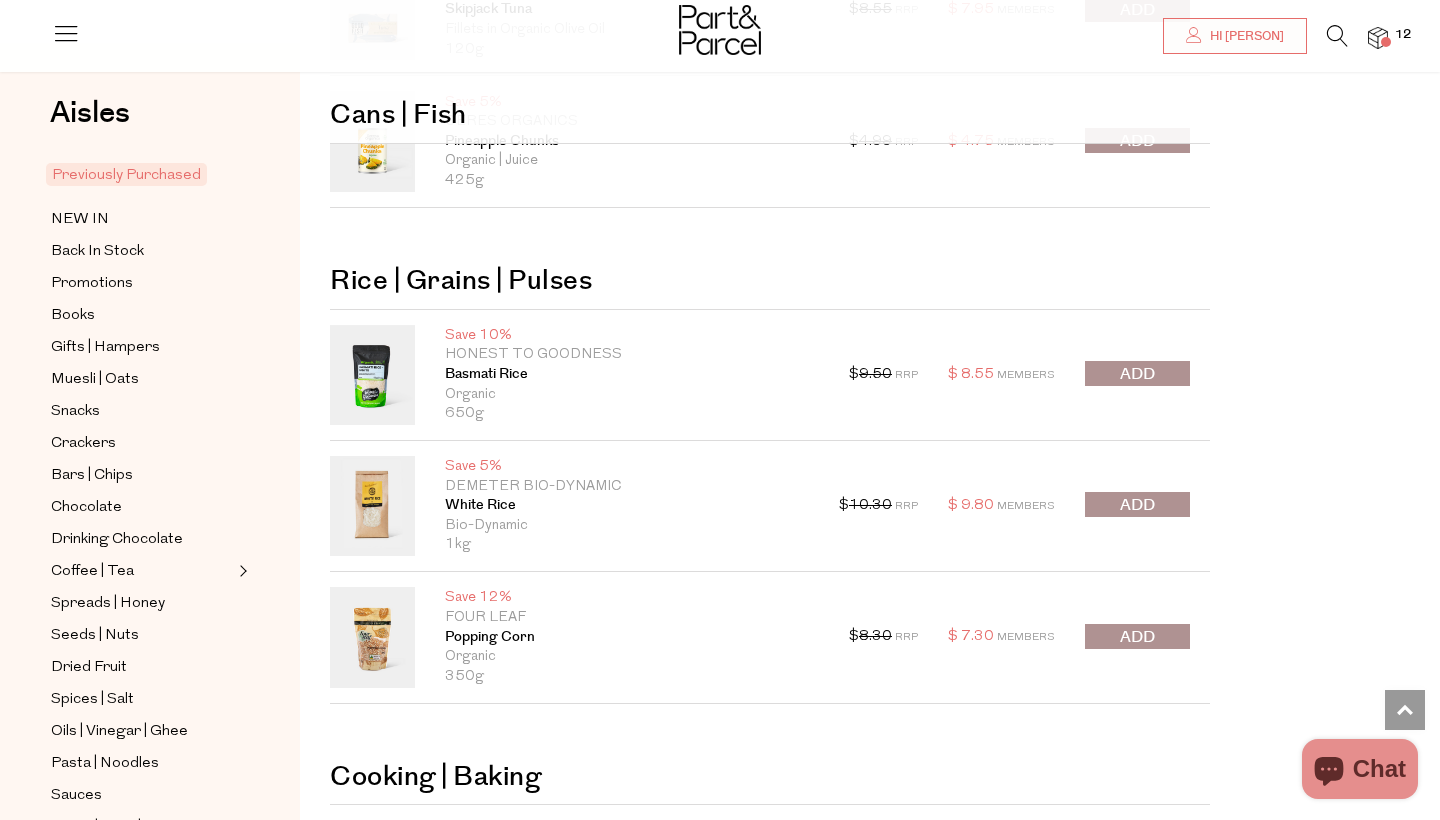 scroll, scrollTop: 11155, scrollLeft: 0, axis: vertical 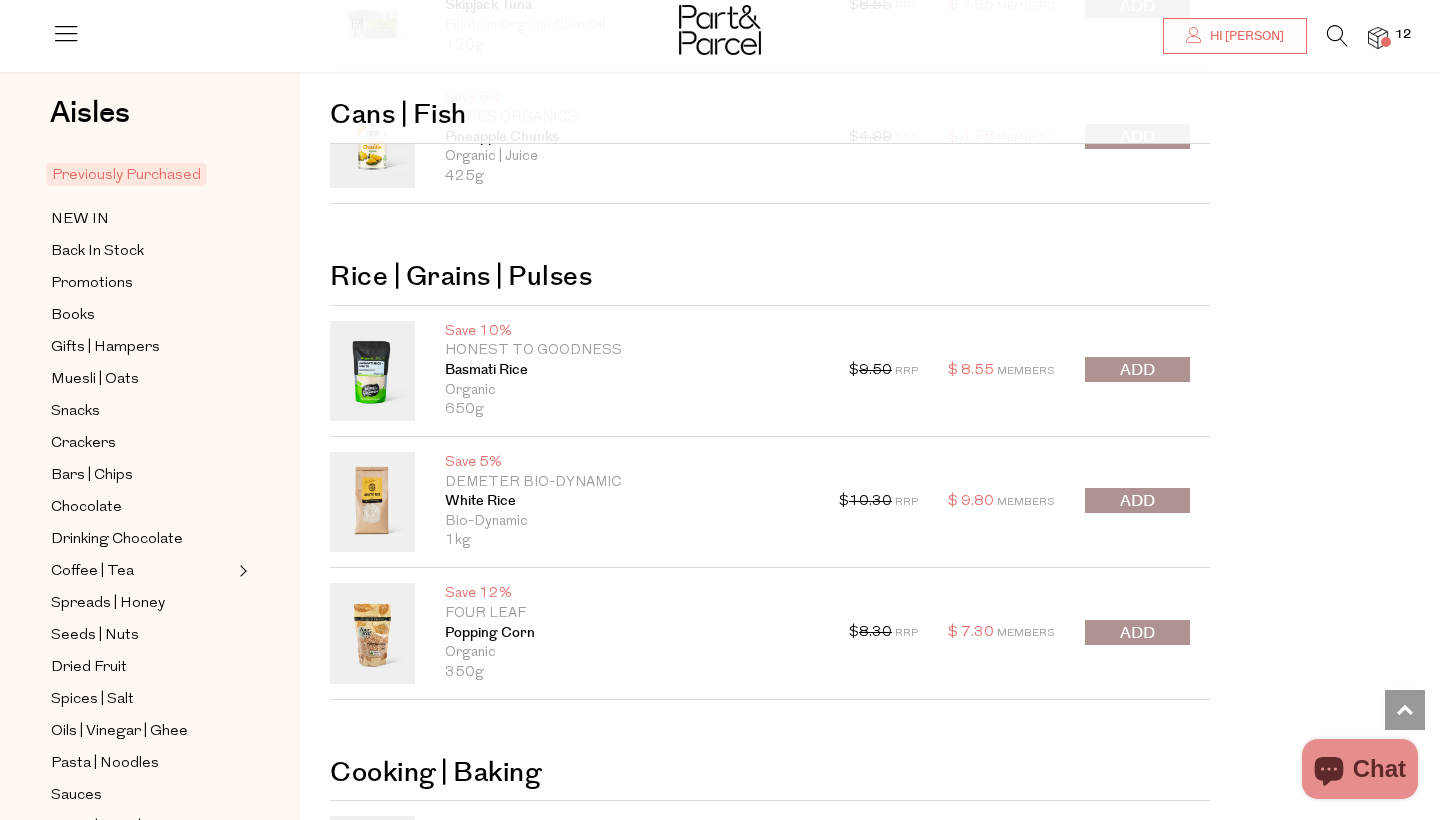 click at bounding box center [1137, 370] 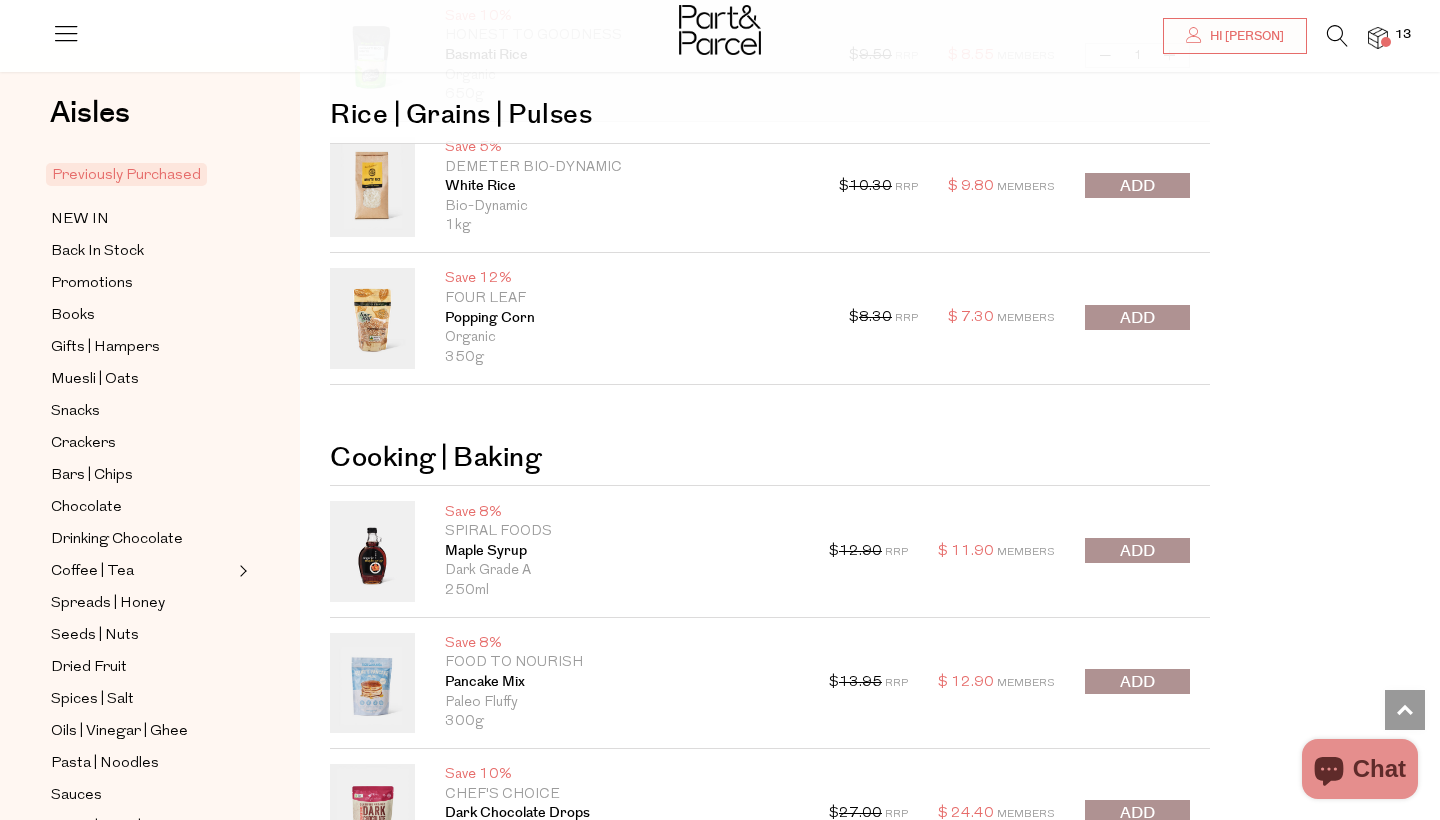 scroll, scrollTop: 11489, scrollLeft: 0, axis: vertical 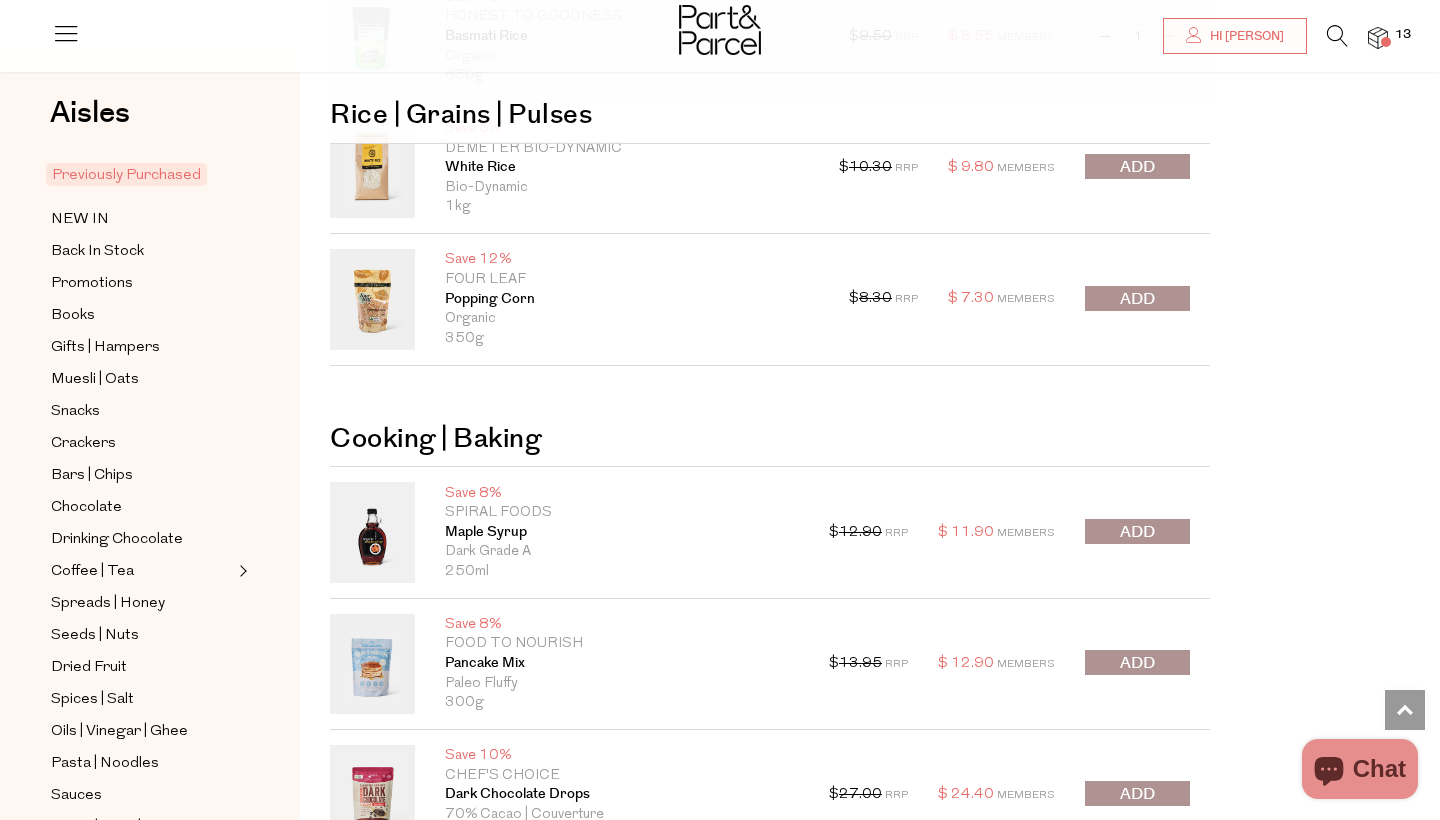 click at bounding box center (1137, 298) 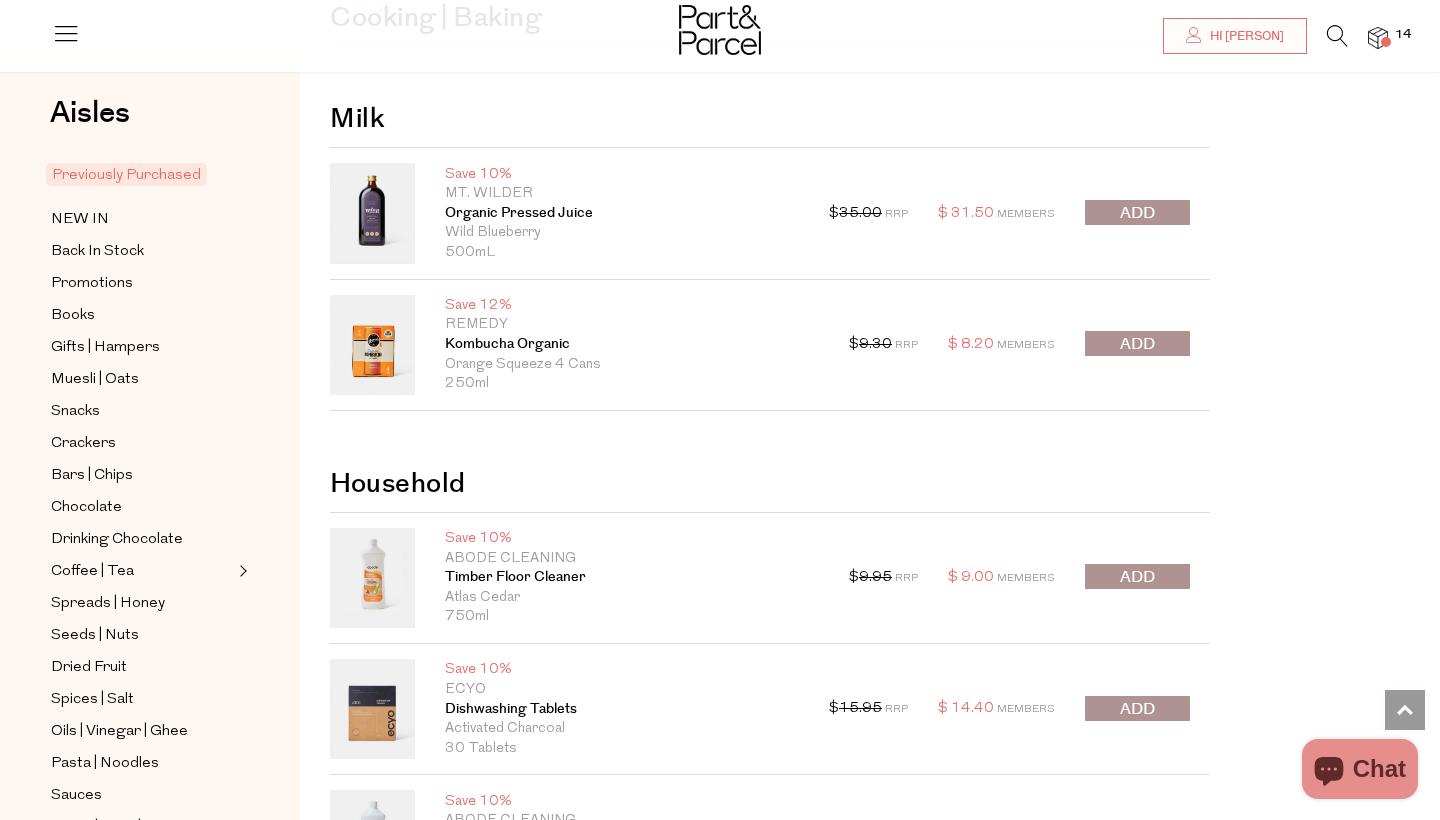 scroll, scrollTop: 12949, scrollLeft: 0, axis: vertical 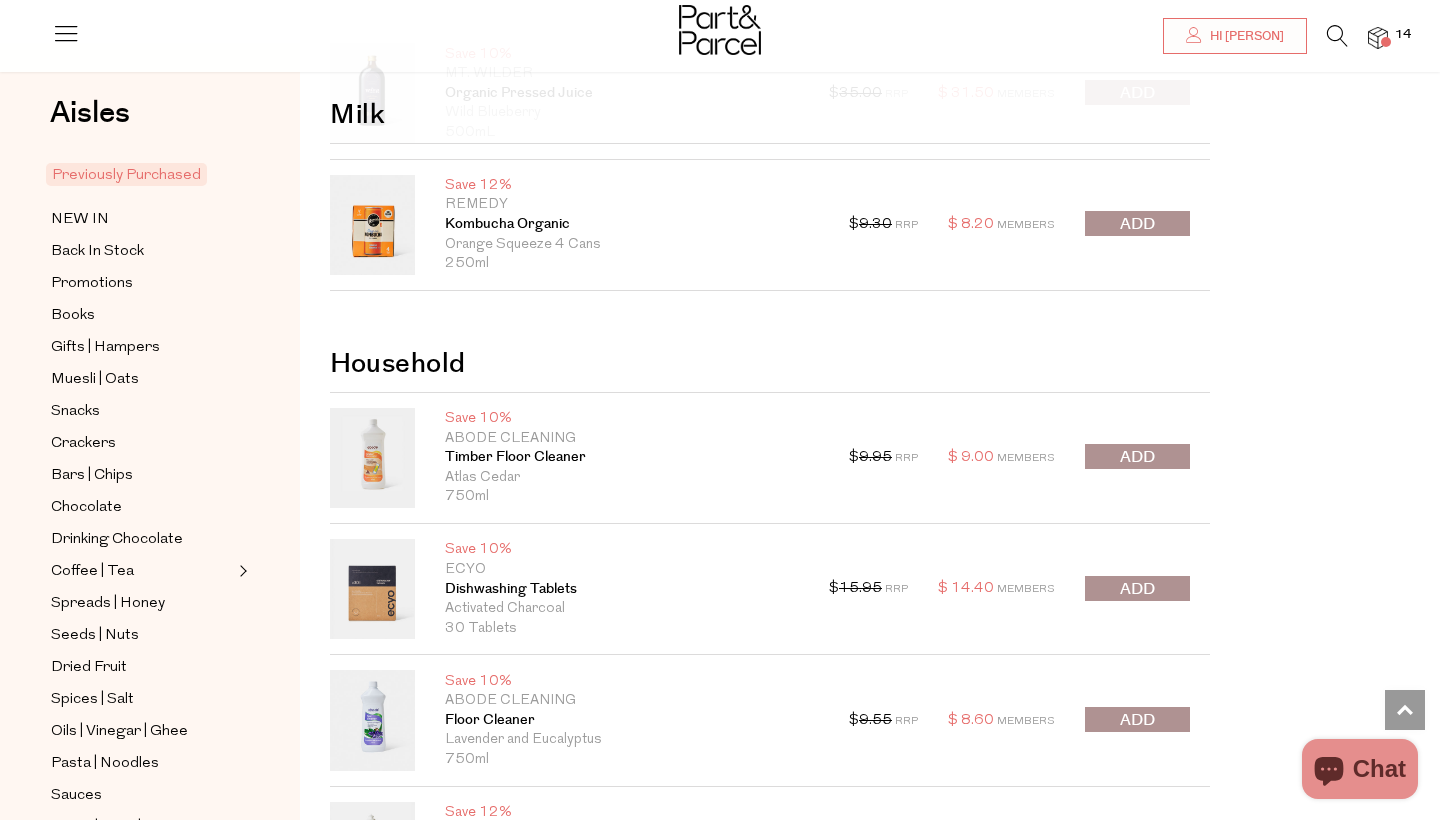click at bounding box center [1137, 589] 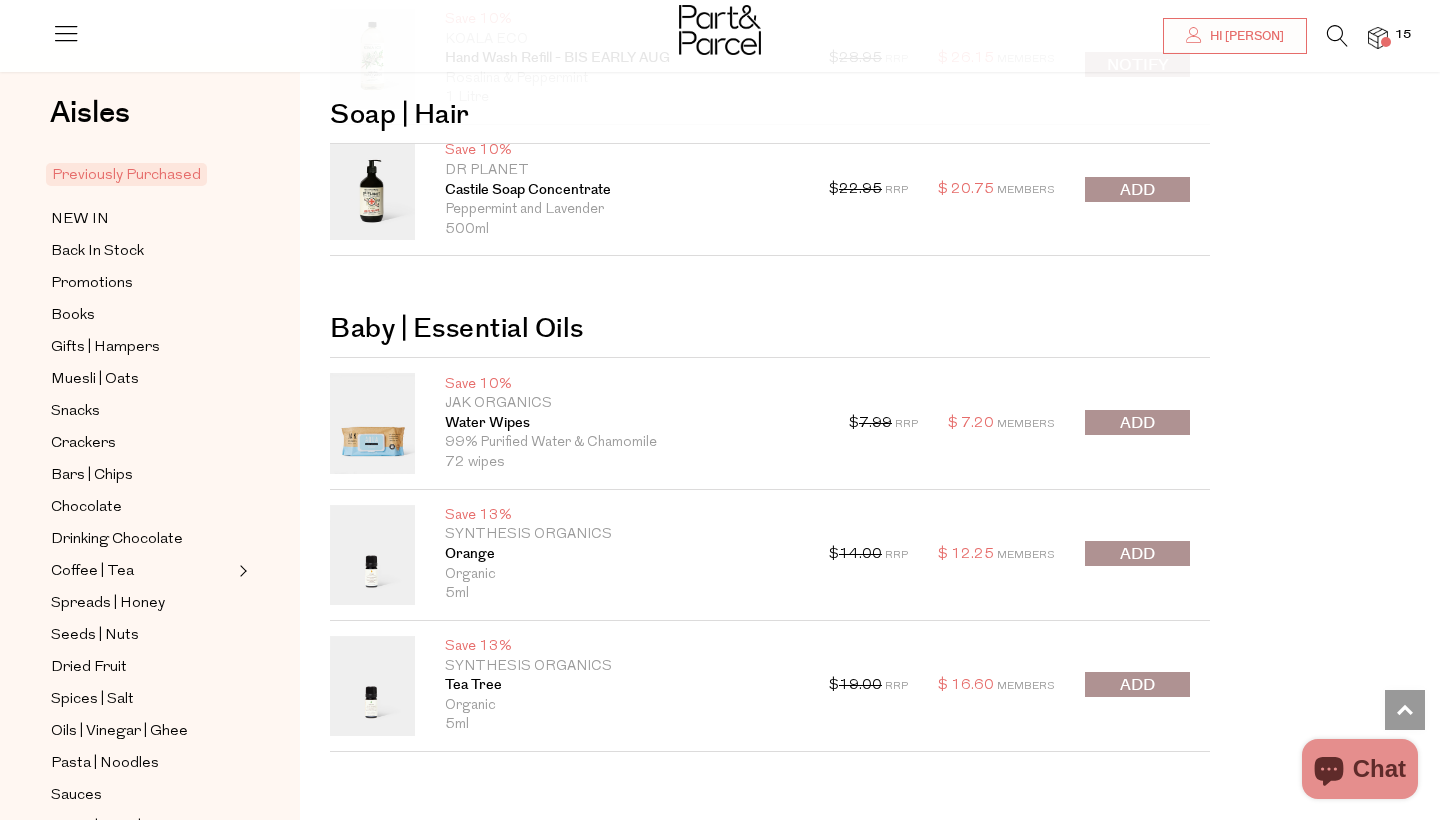 scroll, scrollTop: 16024, scrollLeft: 0, axis: vertical 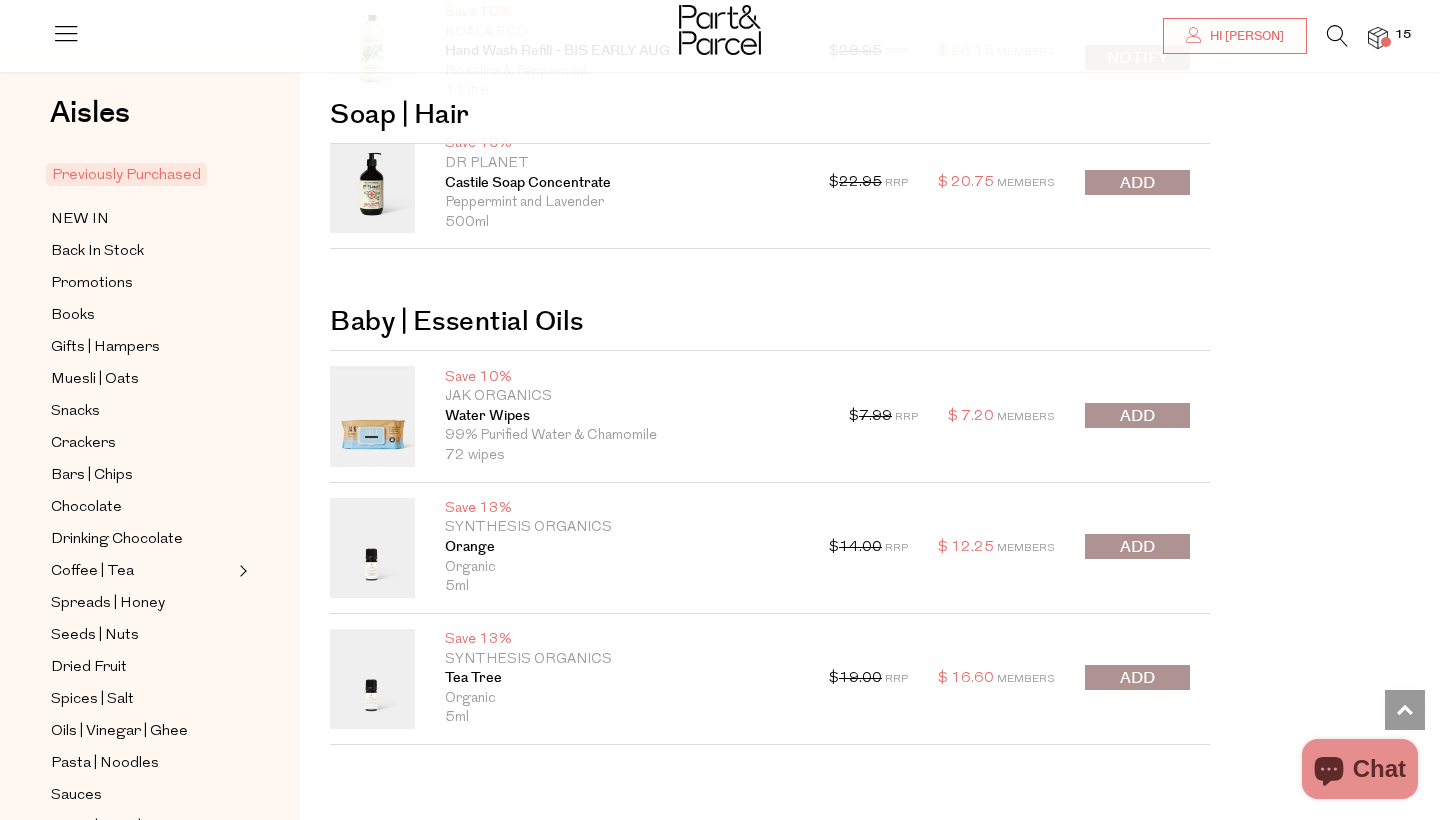 click at bounding box center [1137, 416] 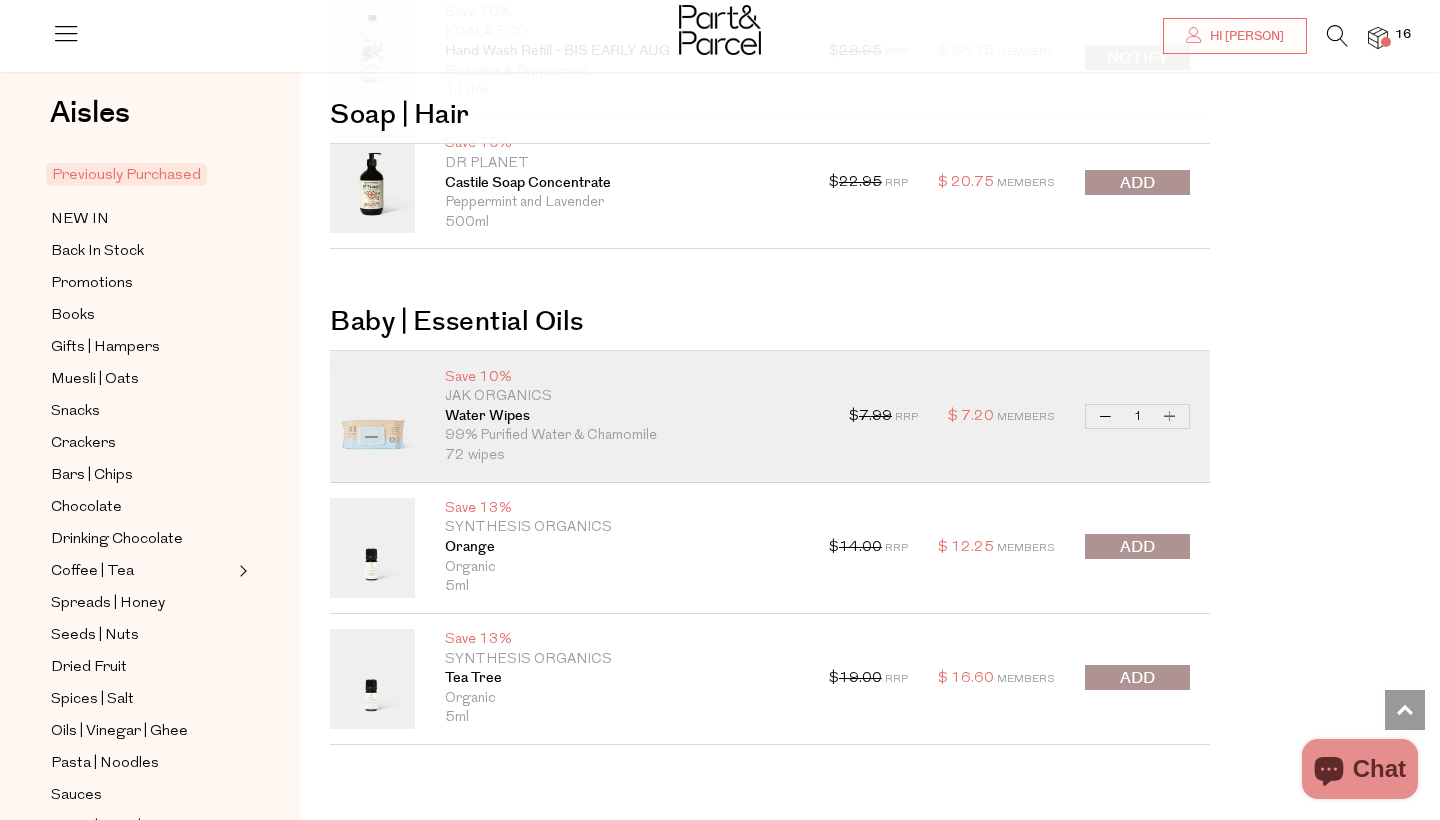 click on "Increase Water Wipes" at bounding box center [1170, 416] 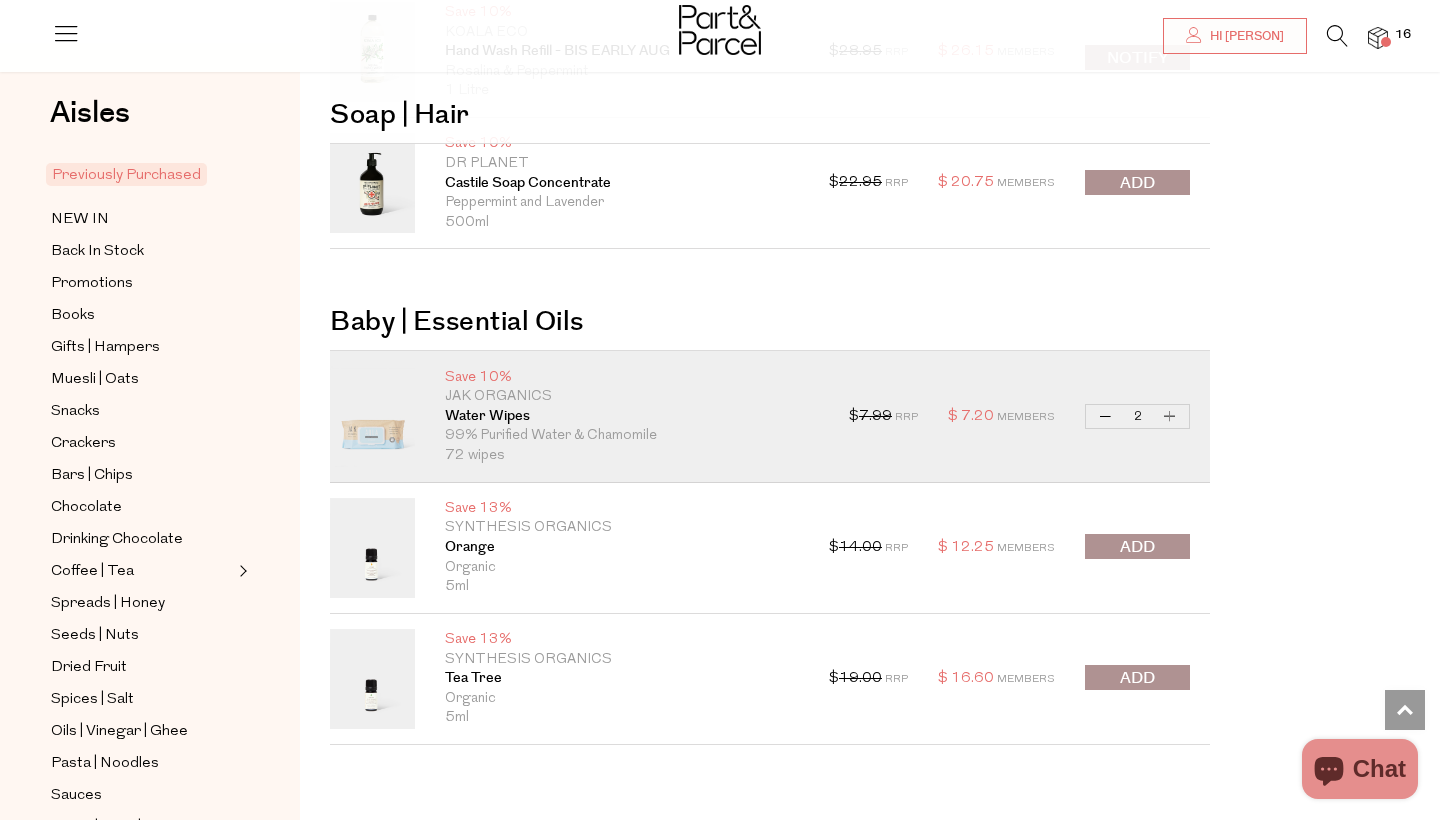 type on "2" 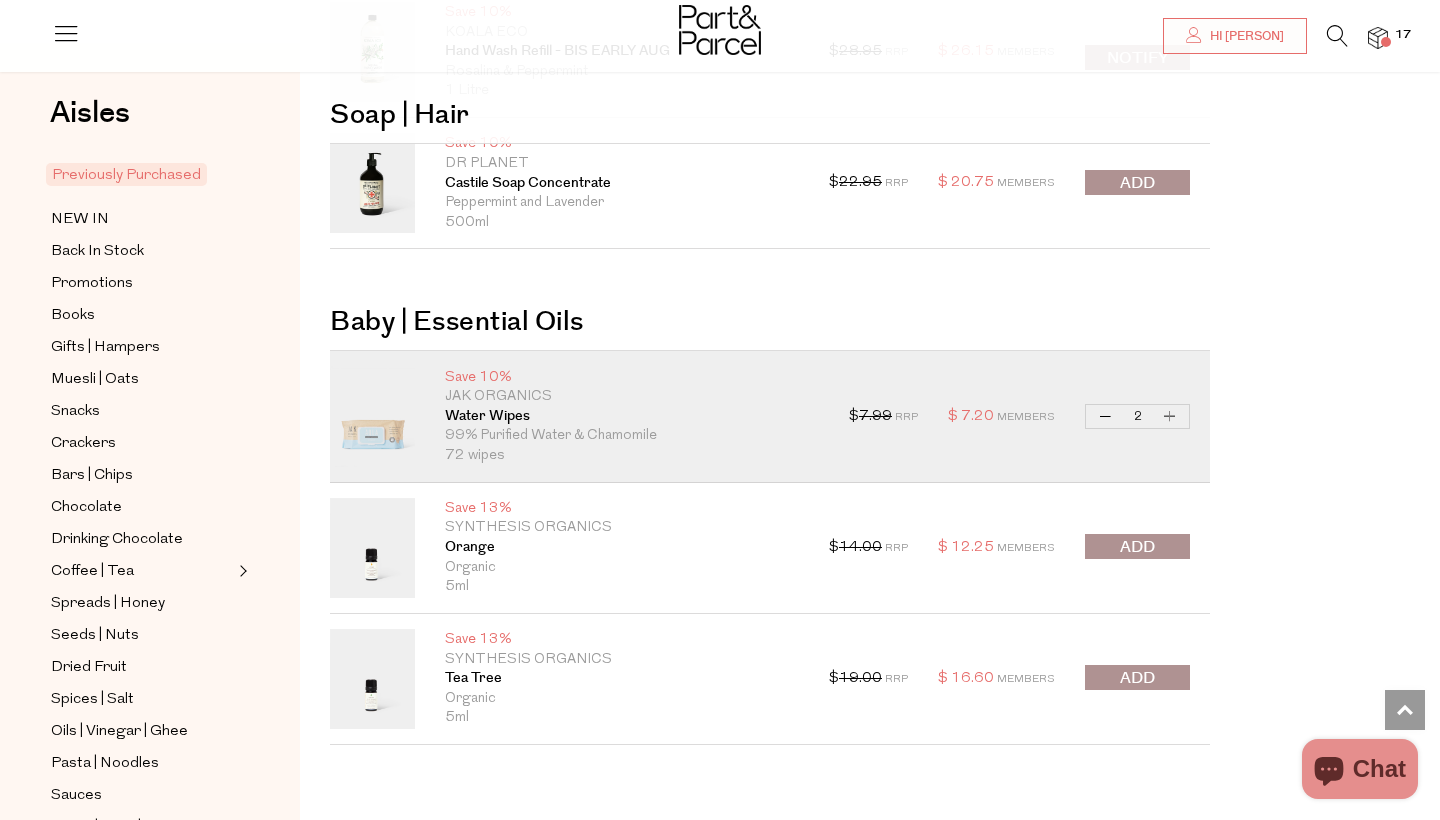 click at bounding box center [1378, 38] 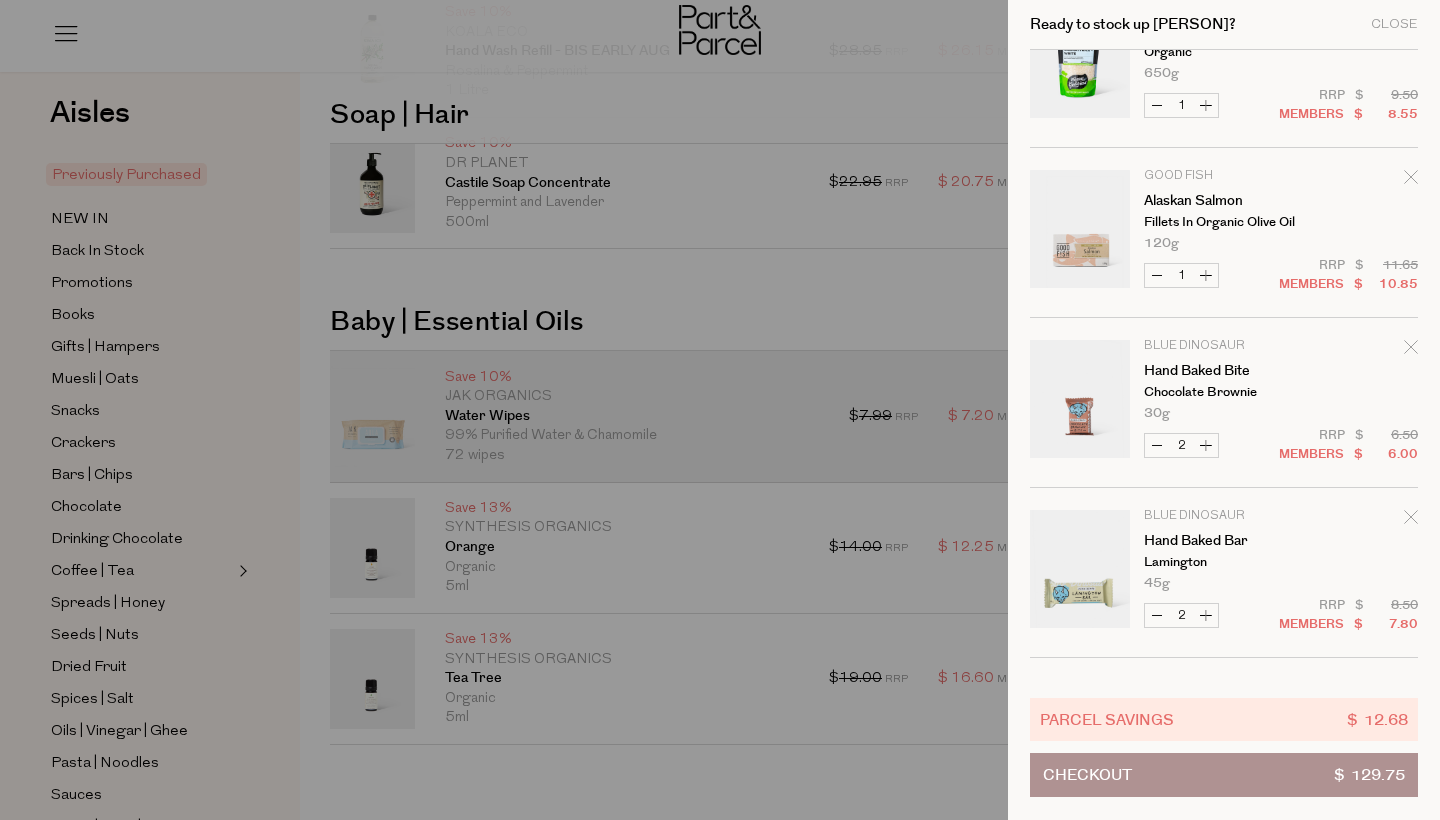 scroll, scrollTop: 585, scrollLeft: 0, axis: vertical 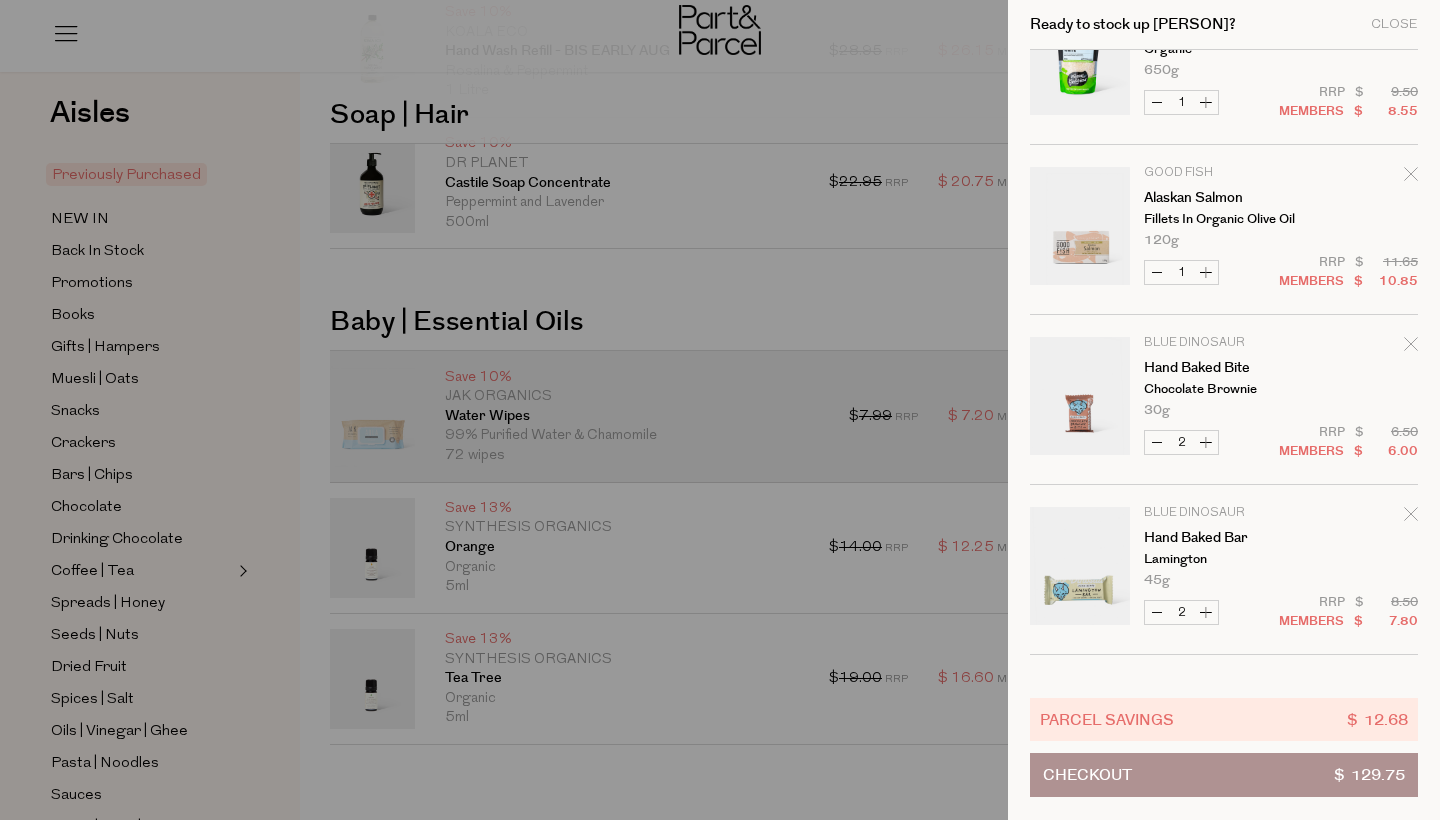 click on "Increase Hand Baked Bite" at bounding box center [1206, 442] 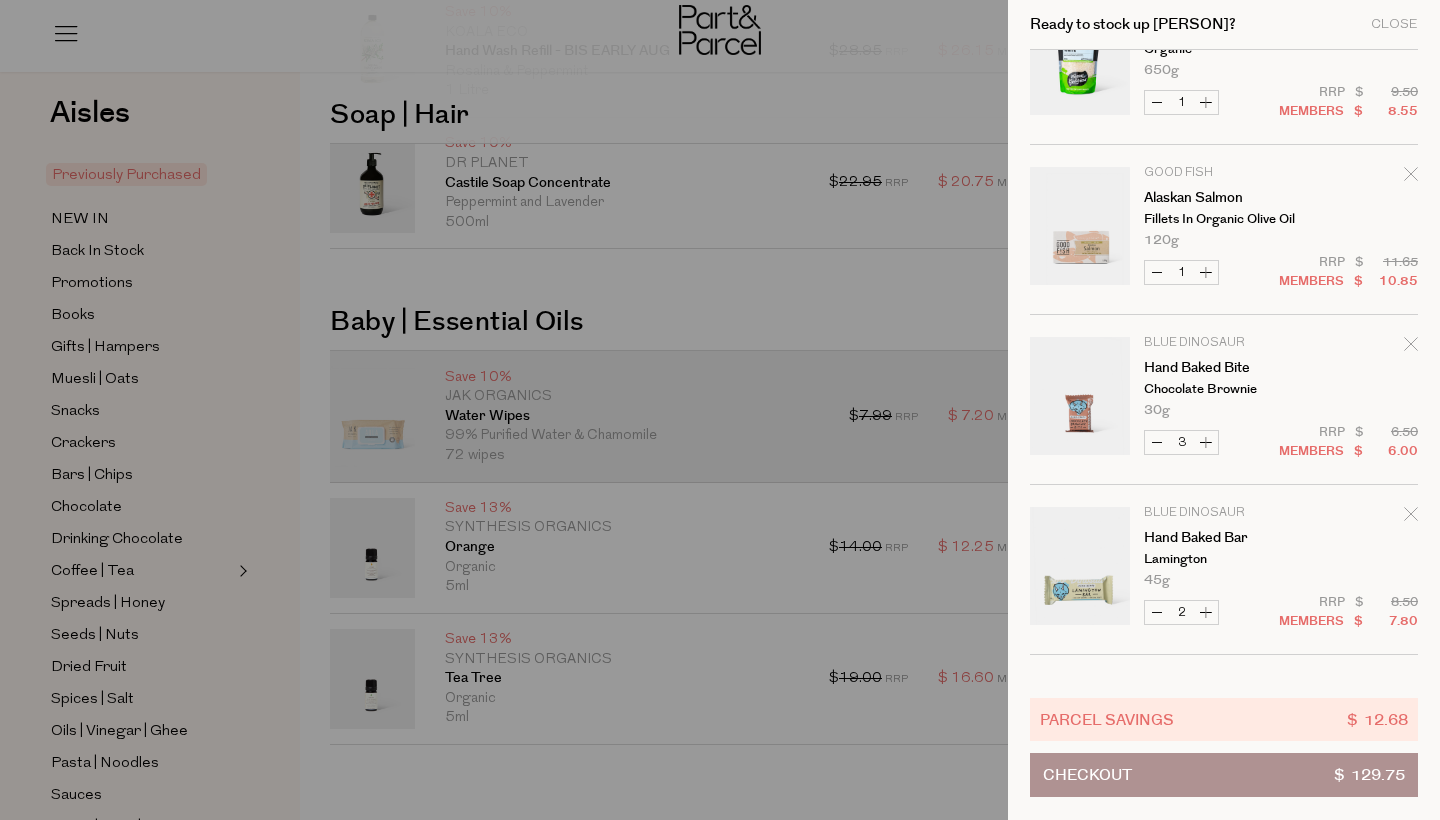 type on "3" 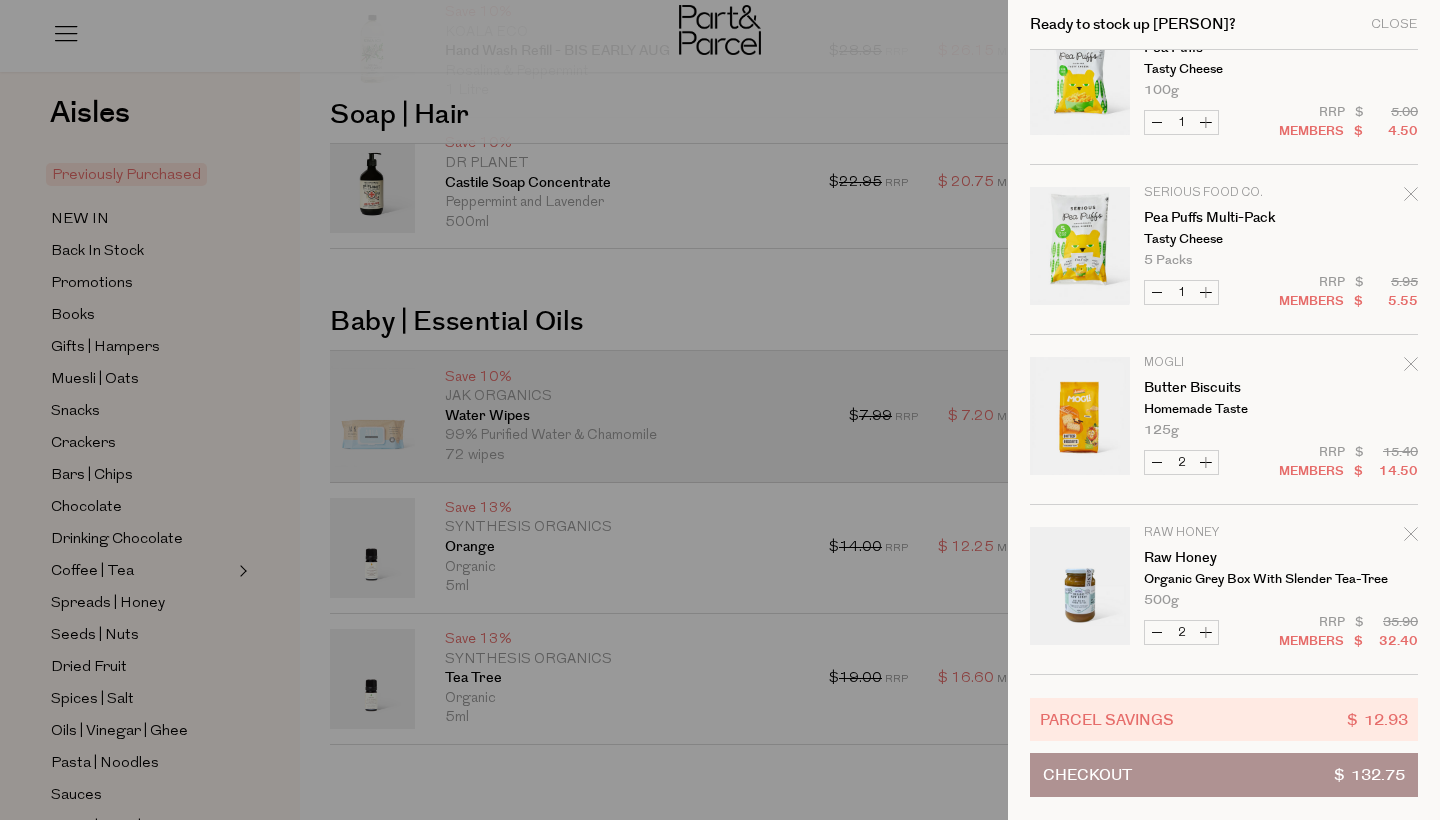 scroll, scrollTop: 1415, scrollLeft: 0, axis: vertical 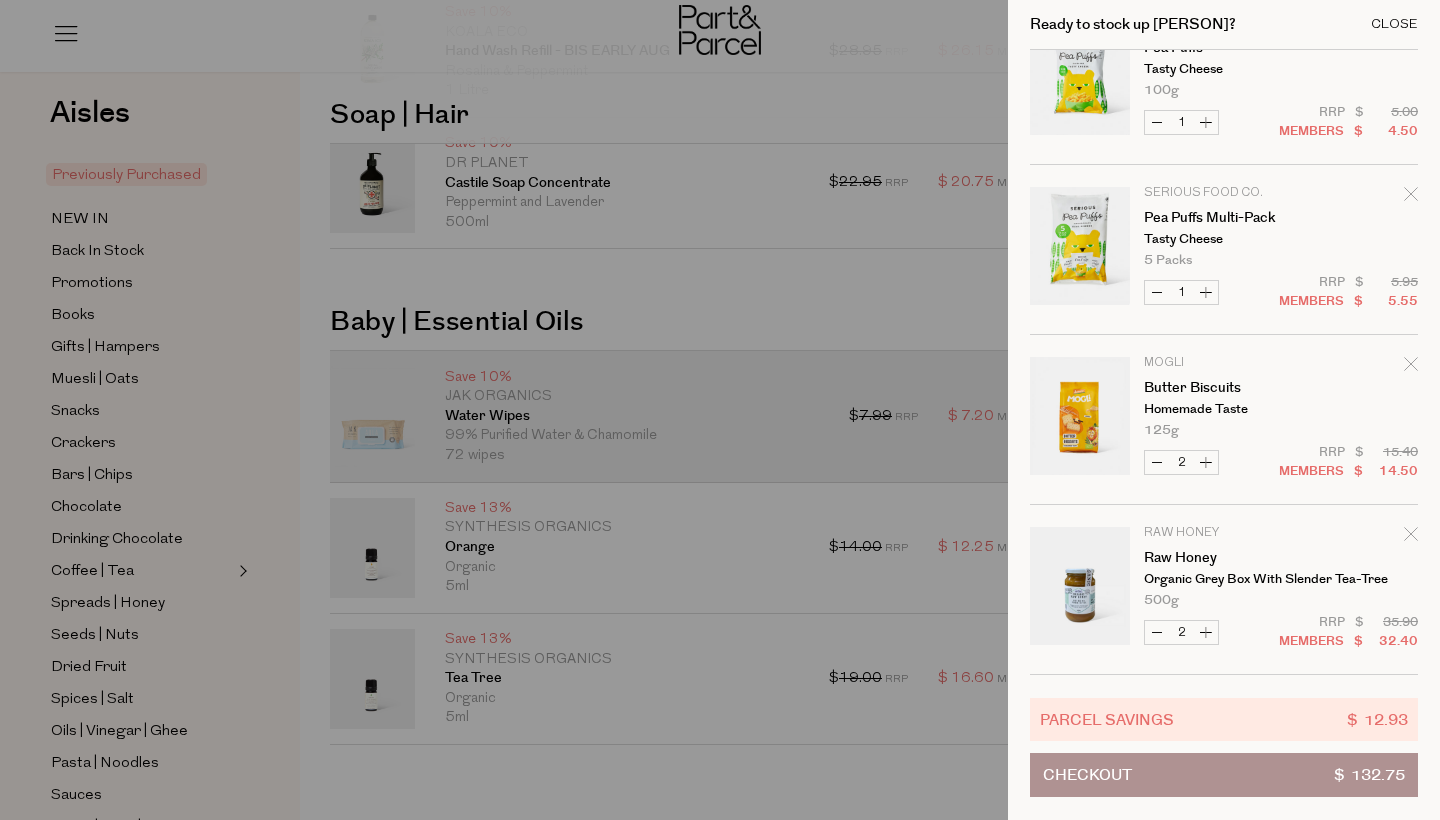 click on "Close" at bounding box center (1394, 24) 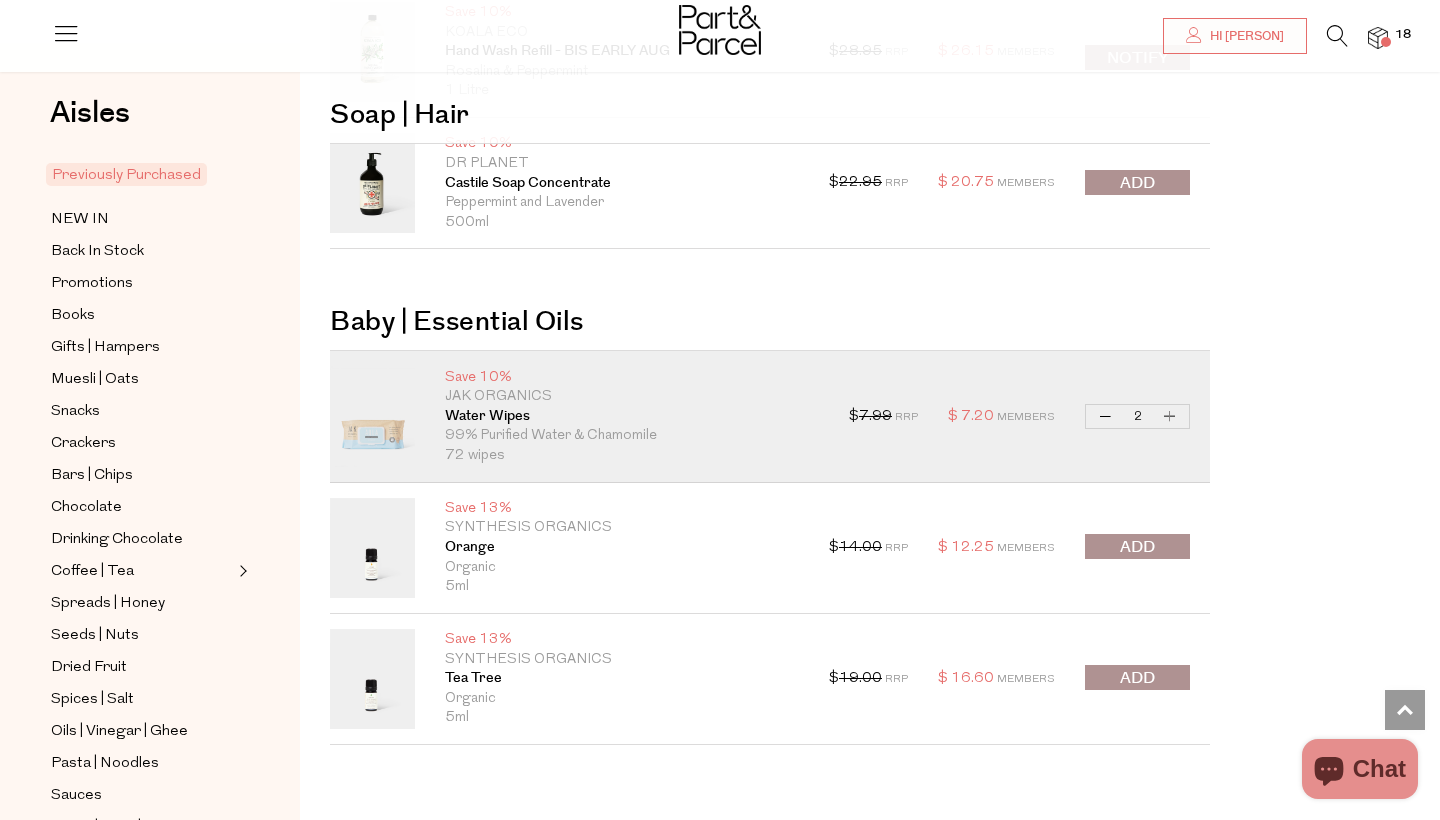 click at bounding box center [1337, 36] 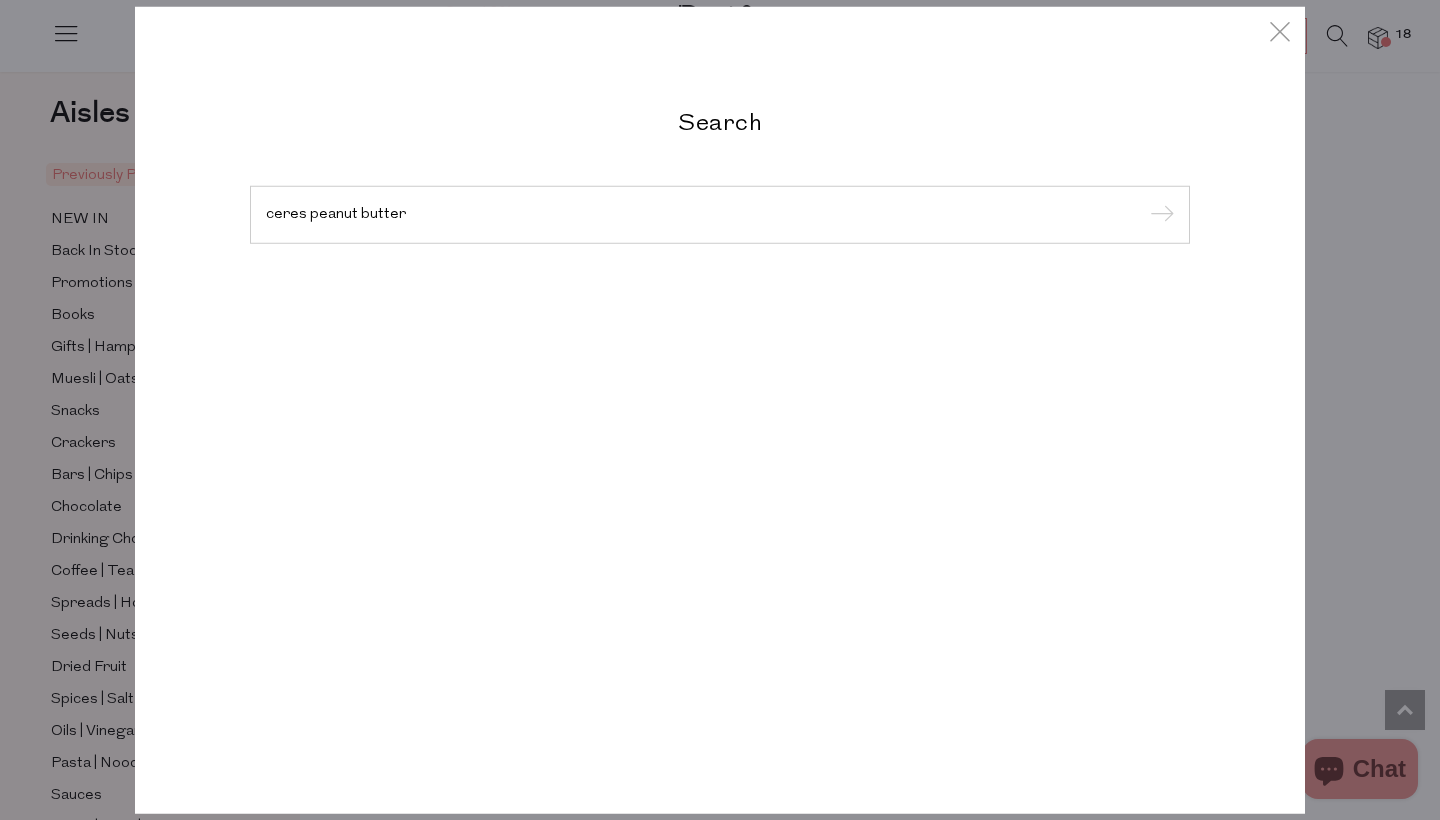 type on "ceres peanut butter" 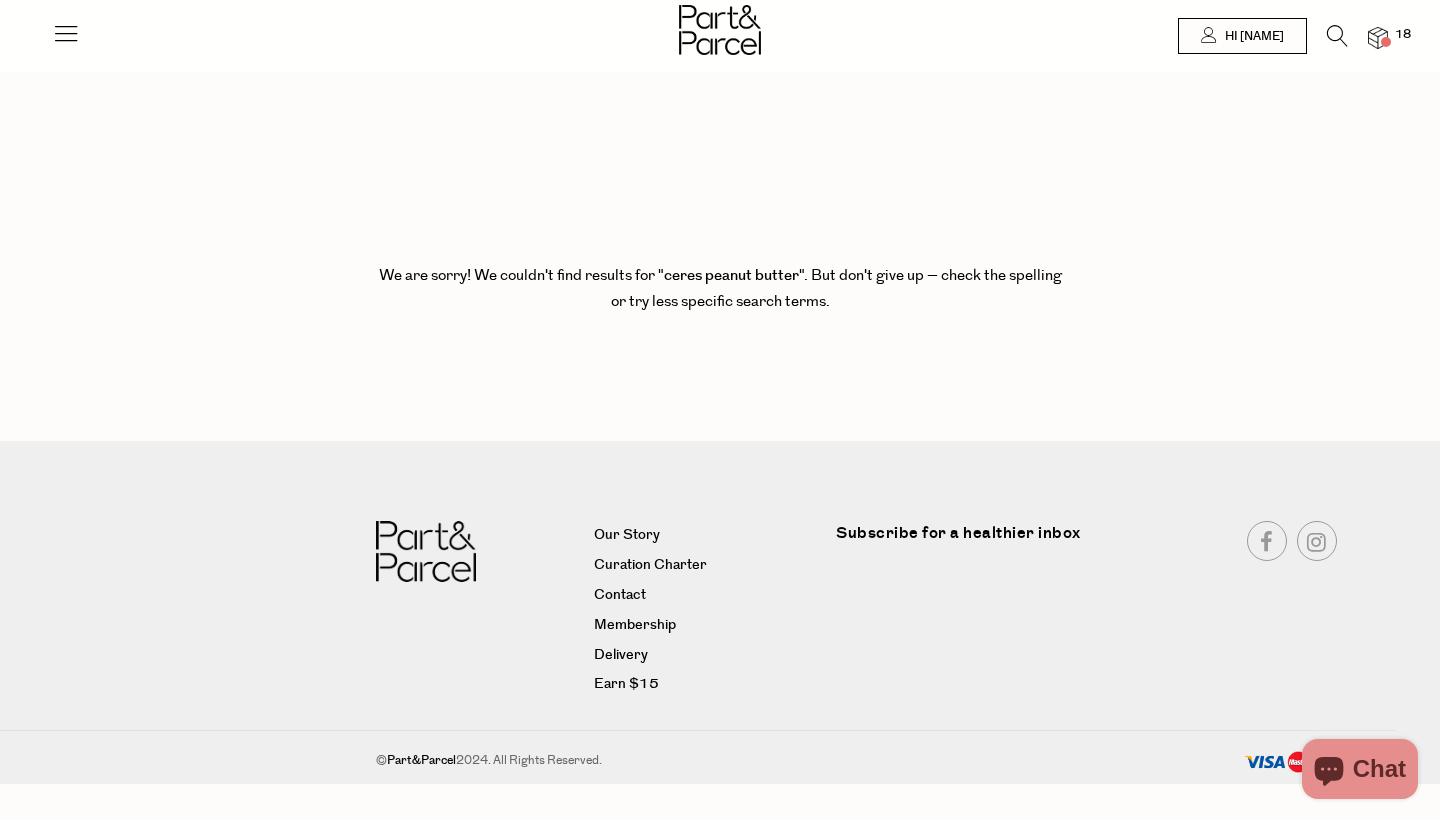 scroll, scrollTop: 0, scrollLeft: 0, axis: both 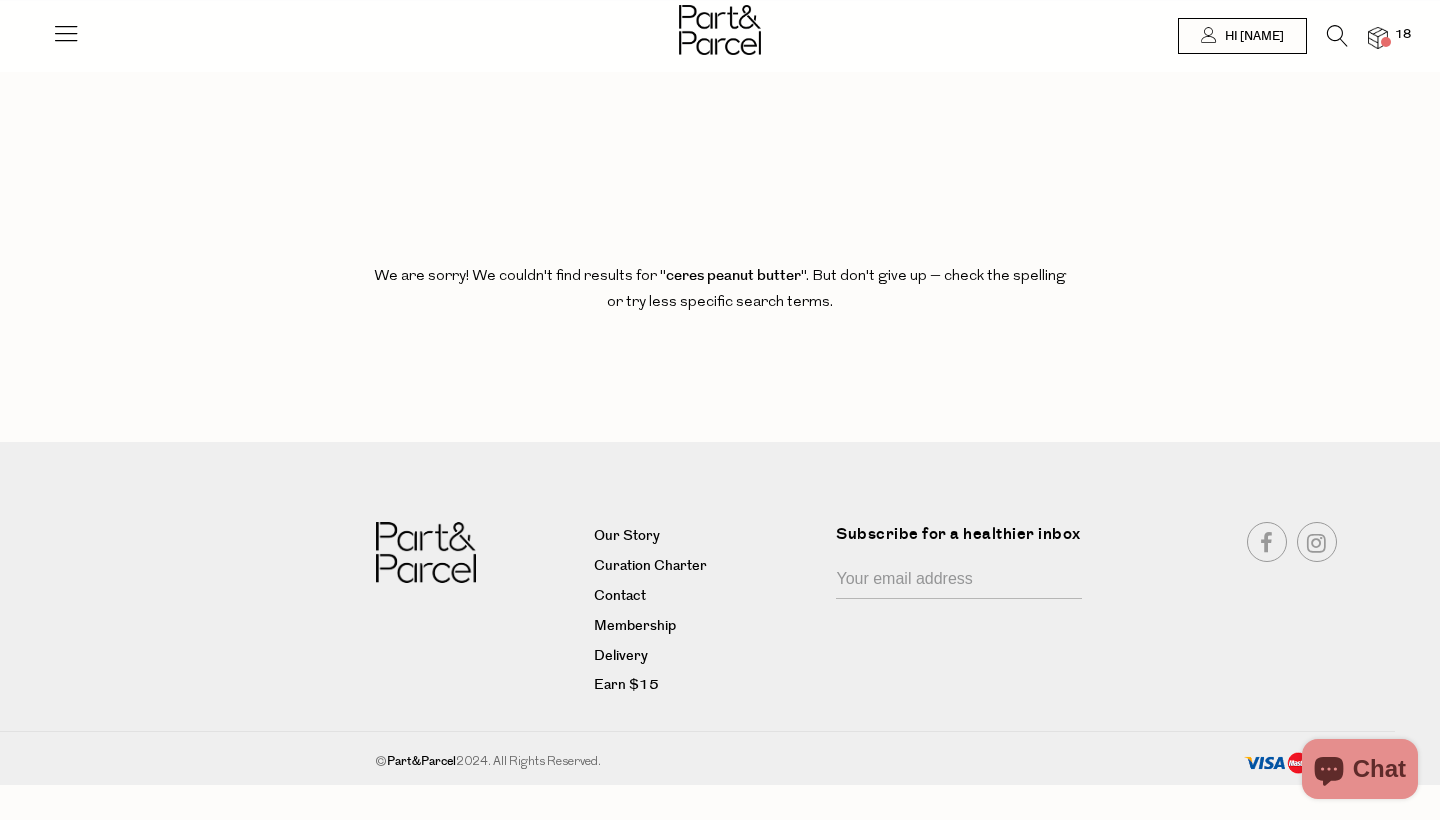 click at bounding box center (1337, 36) 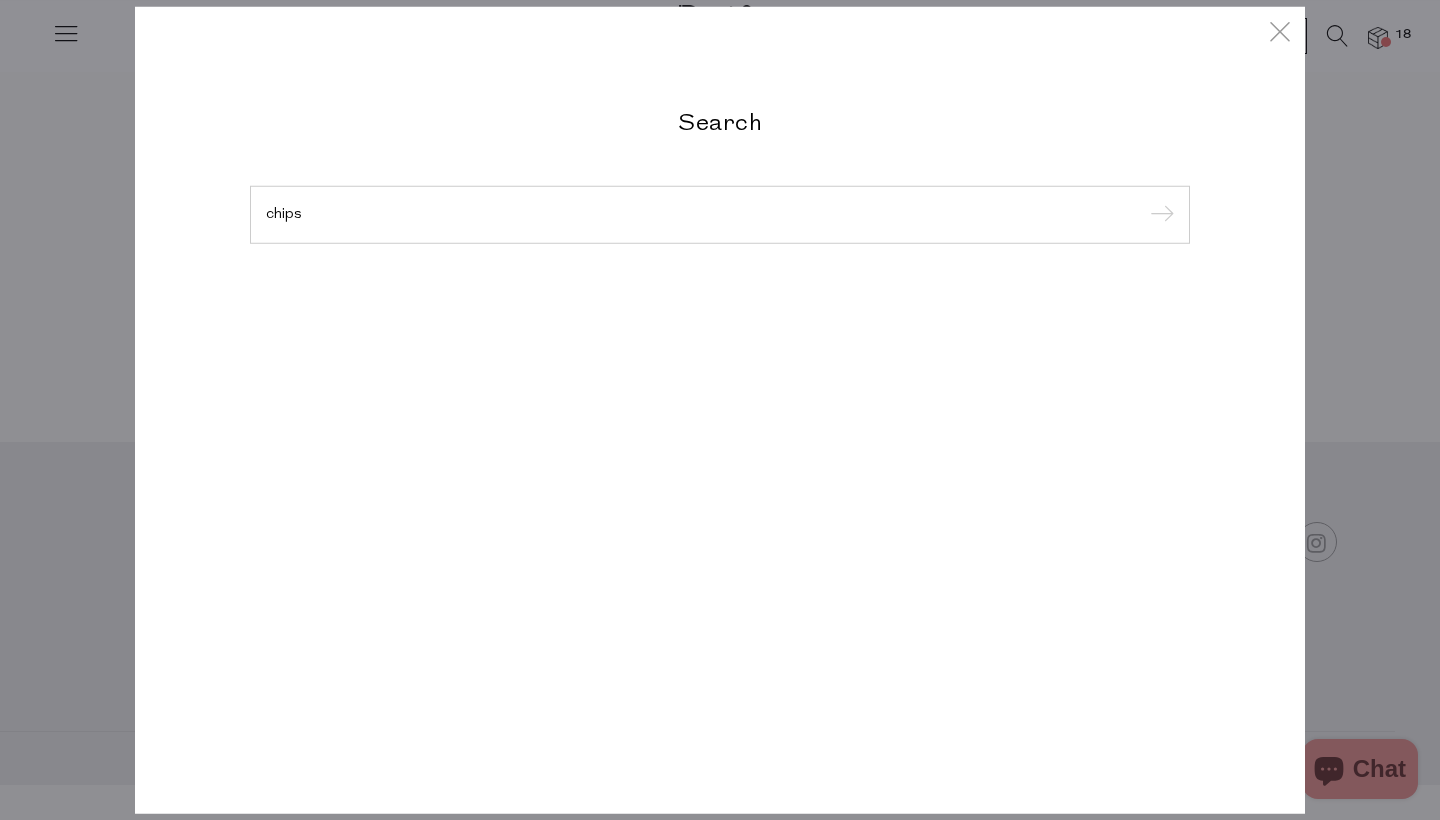 type on "chips" 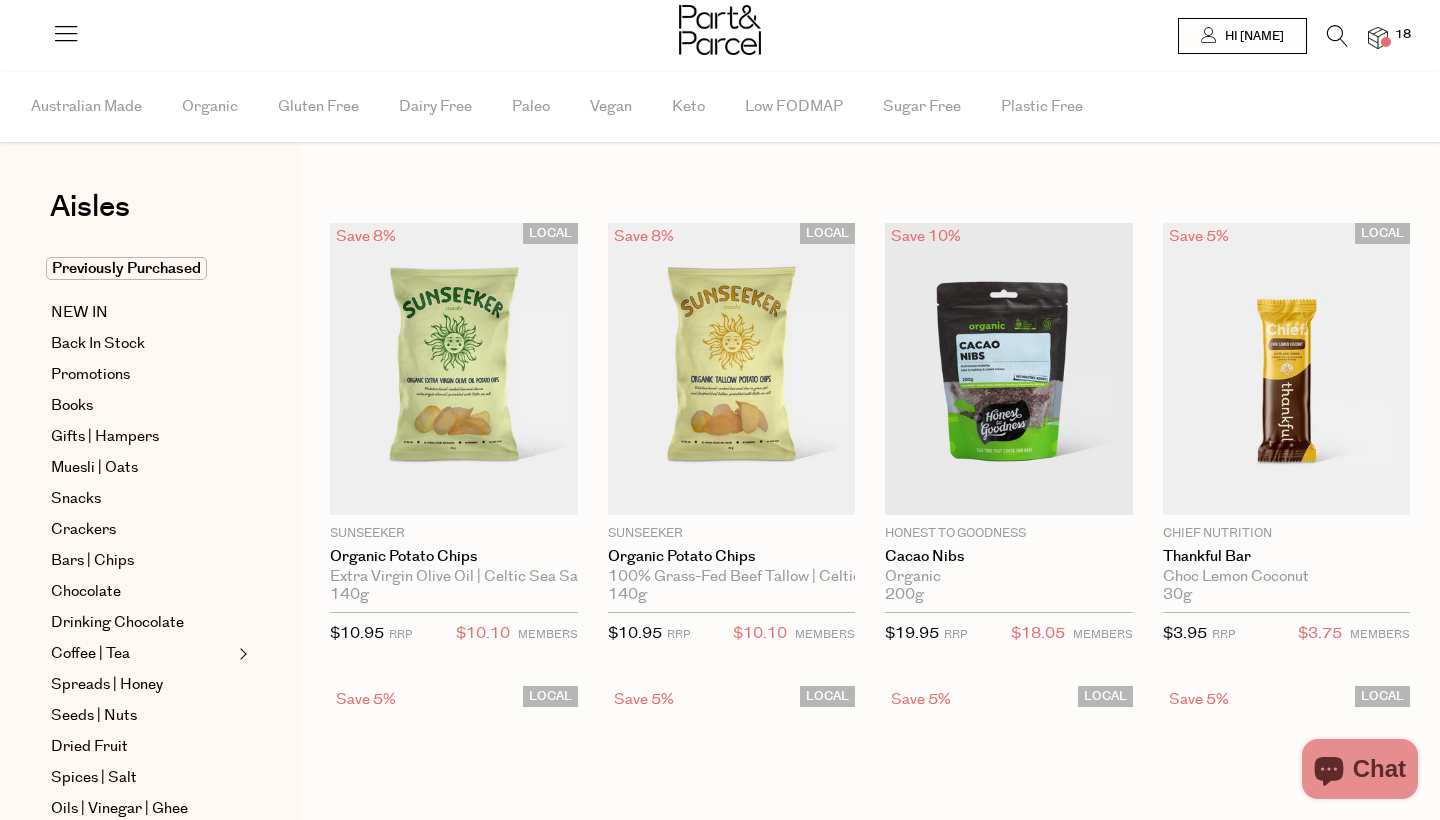 scroll, scrollTop: 0, scrollLeft: 0, axis: both 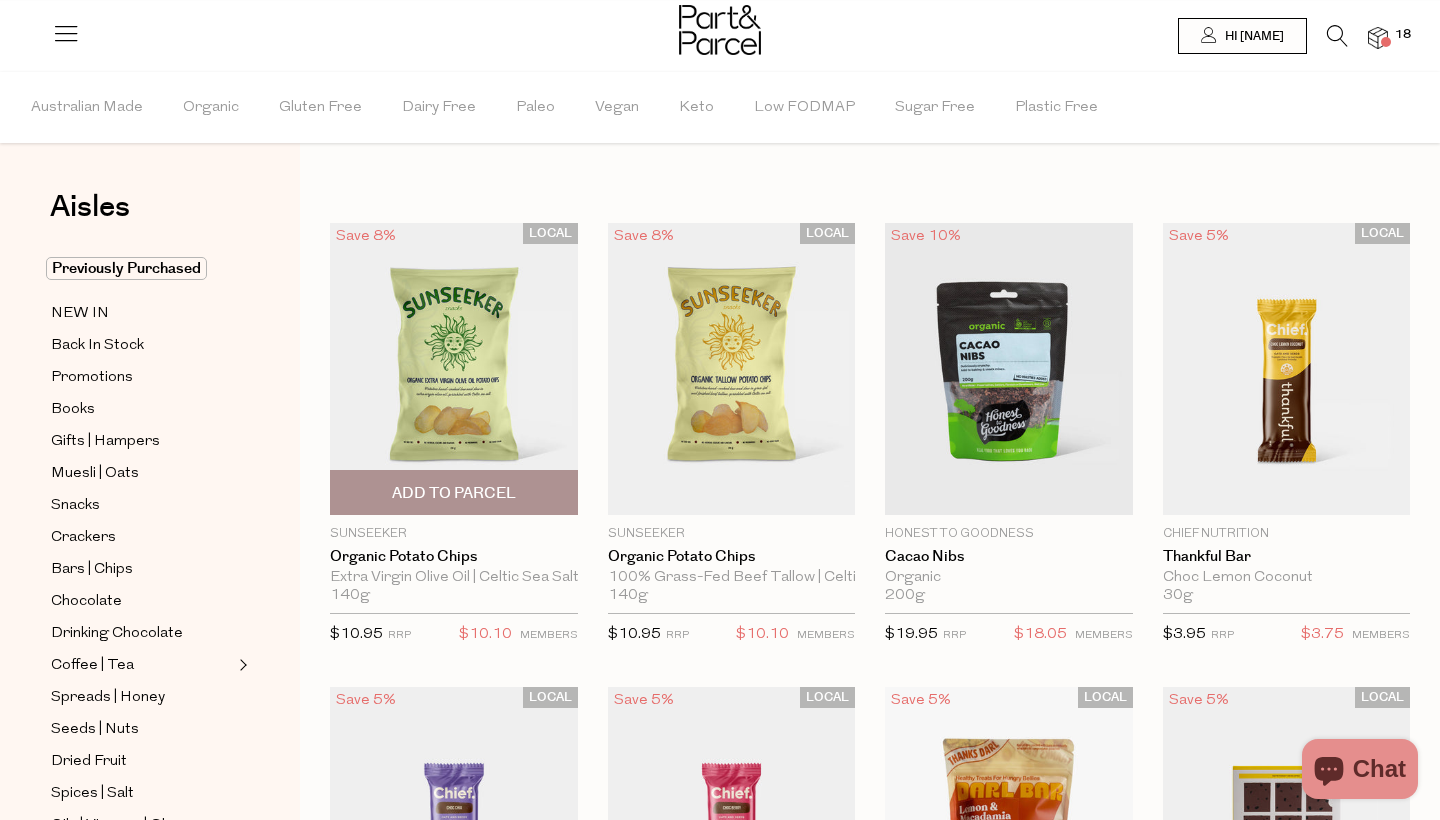 click on "Add To Parcel" at bounding box center [454, 493] 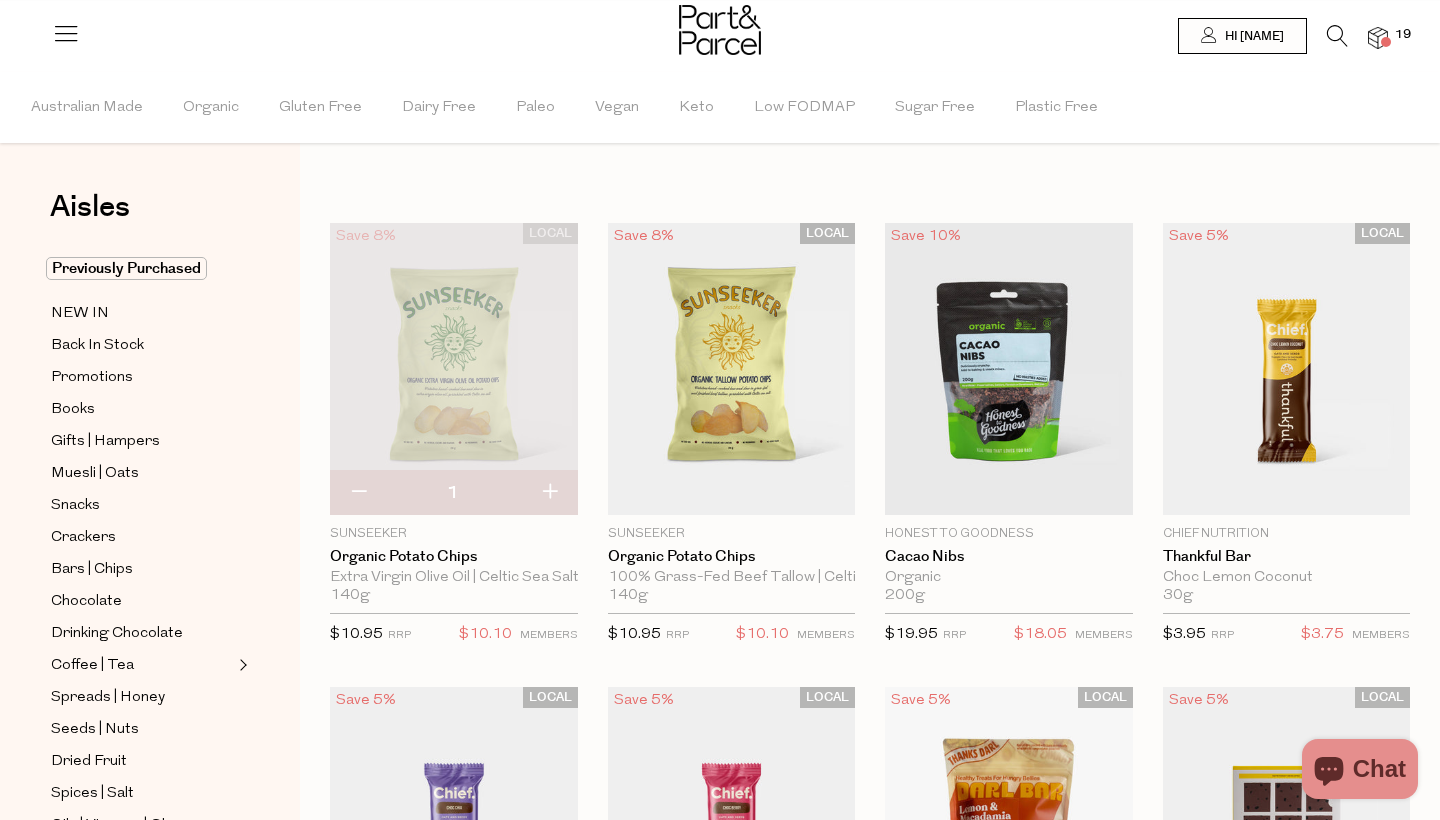 click at bounding box center [549, 493] 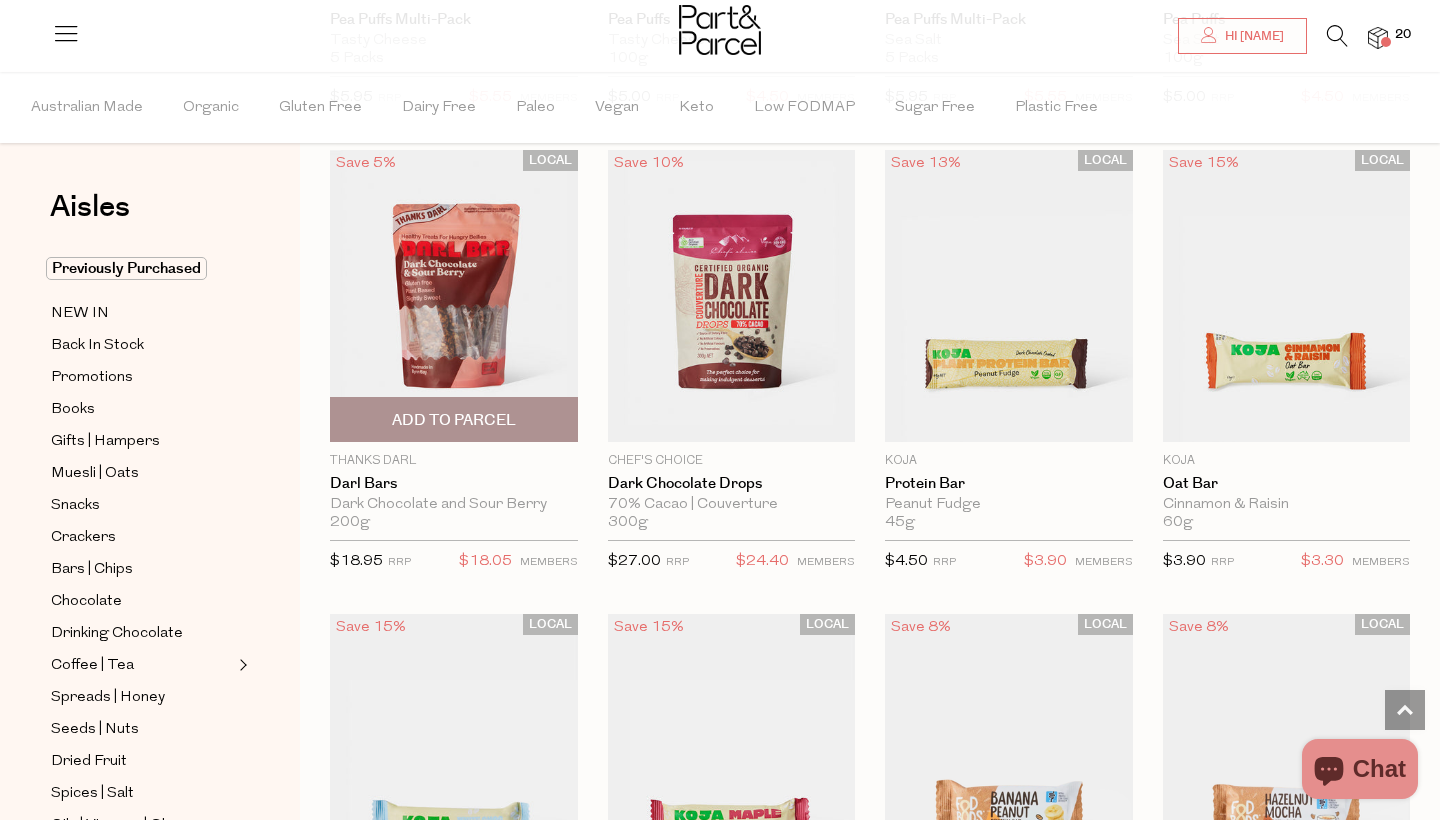 scroll, scrollTop: 3103, scrollLeft: 0, axis: vertical 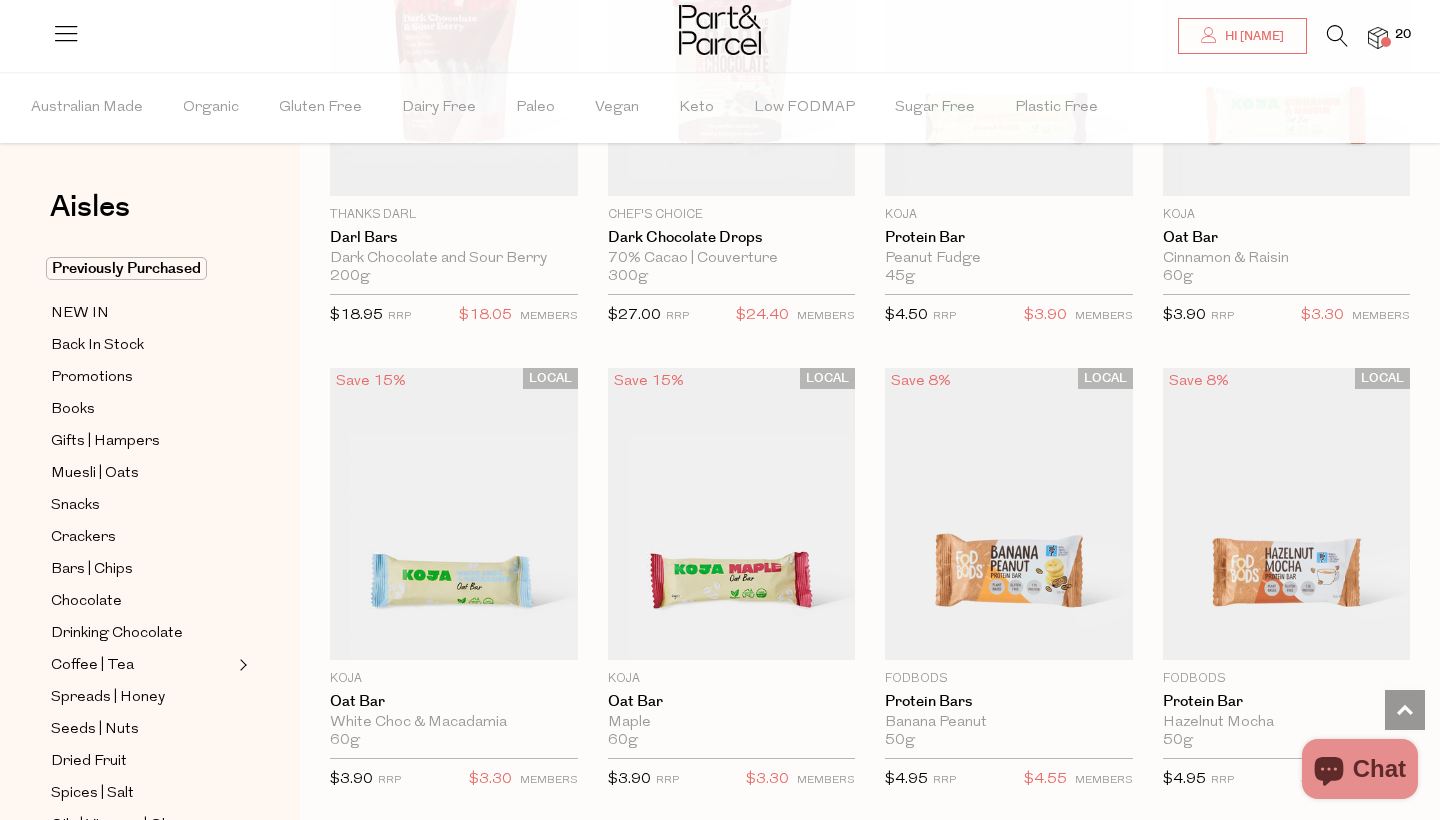 click at bounding box center (1378, 38) 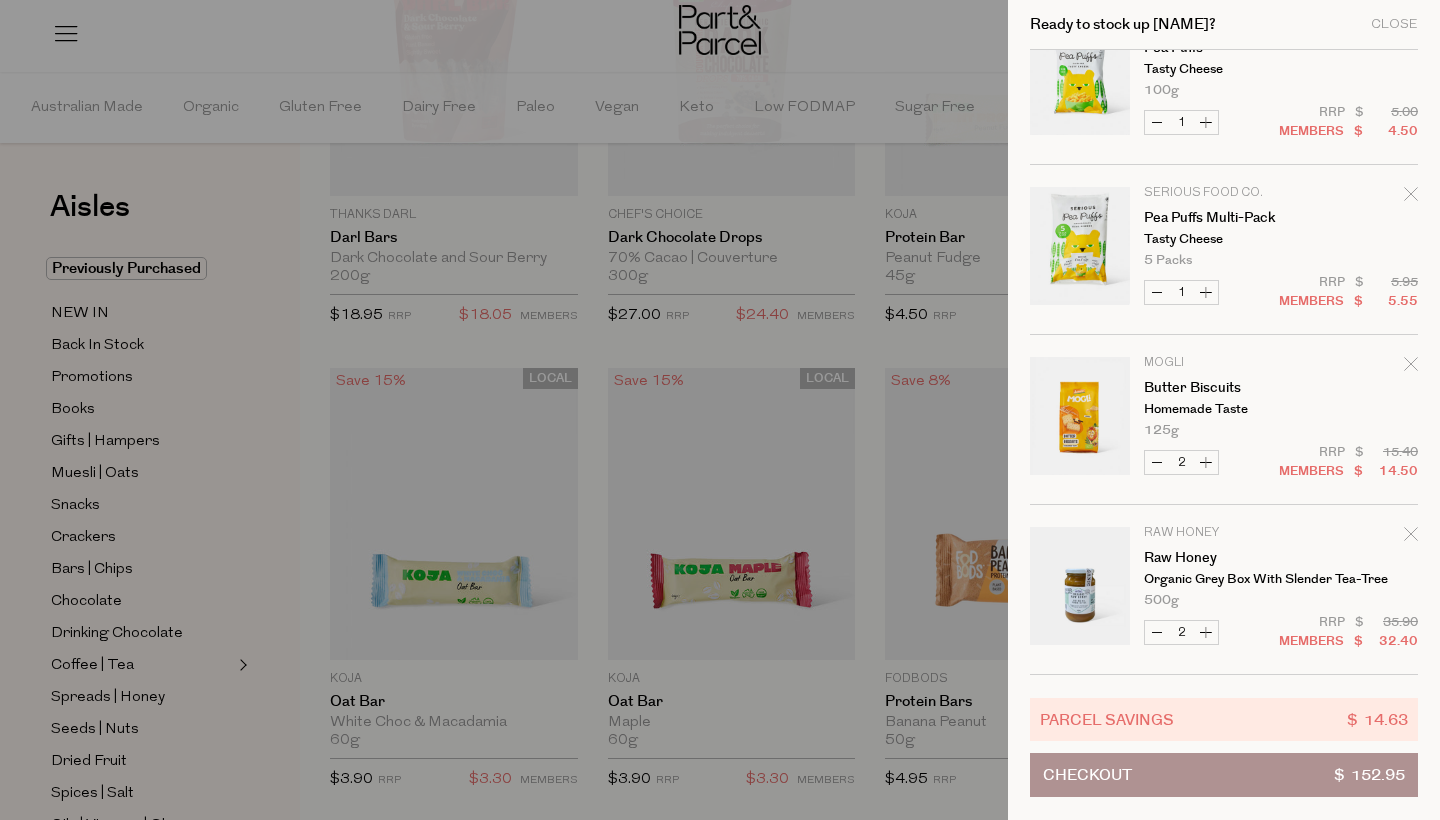 scroll, scrollTop: 1585, scrollLeft: 0, axis: vertical 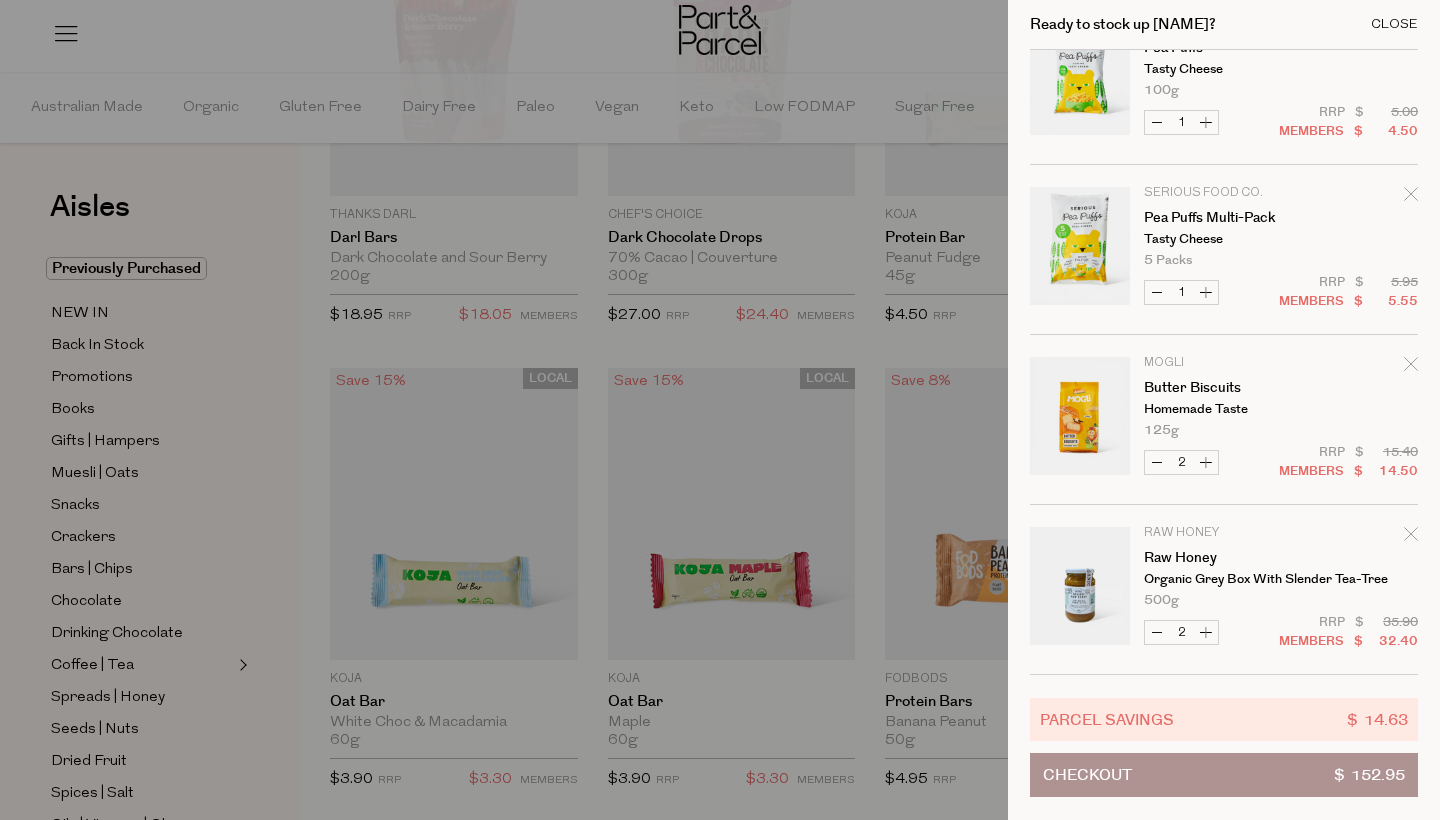 click on "Close" at bounding box center [1394, 24] 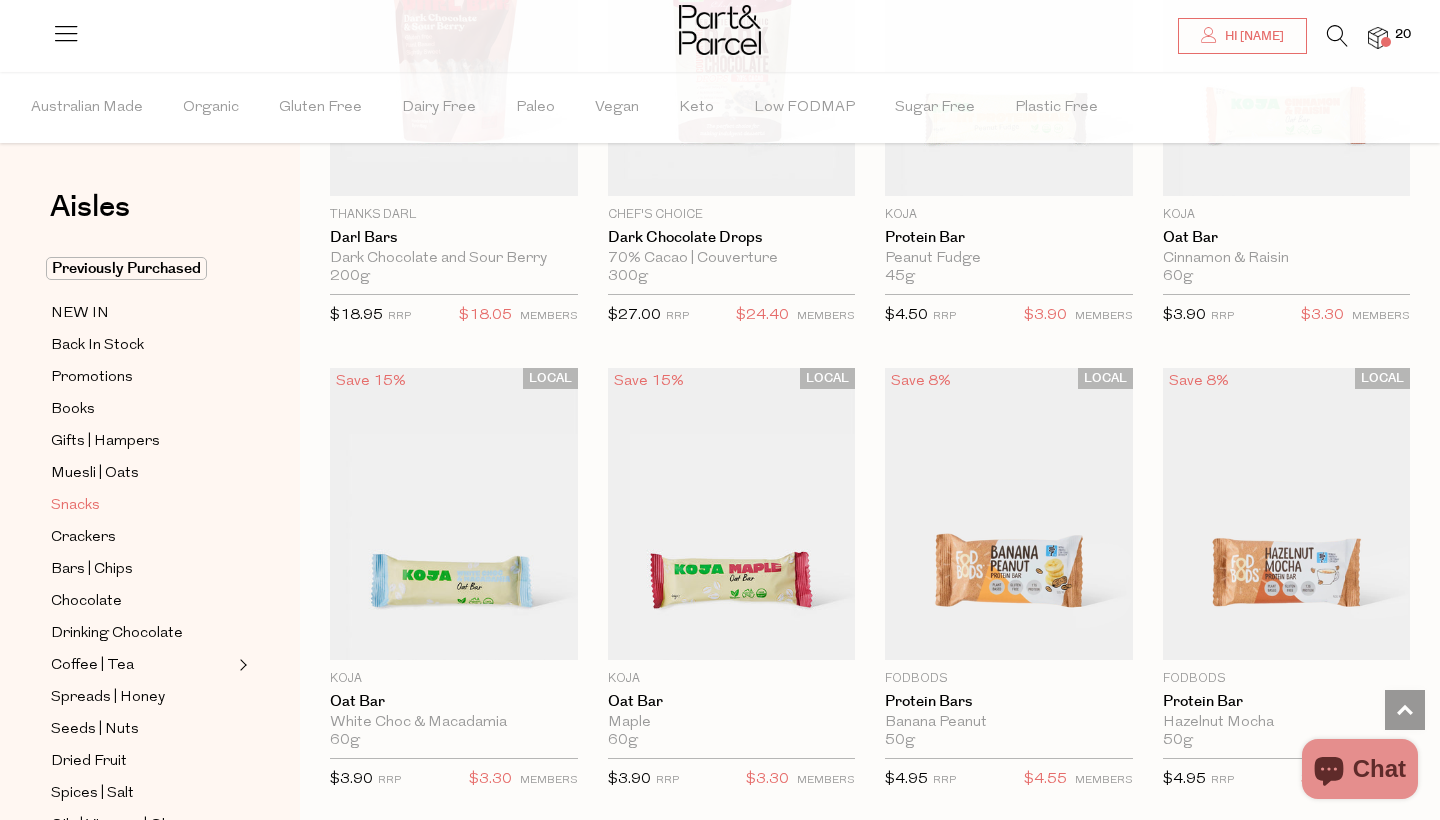 click on "Snacks" at bounding box center (75, 506) 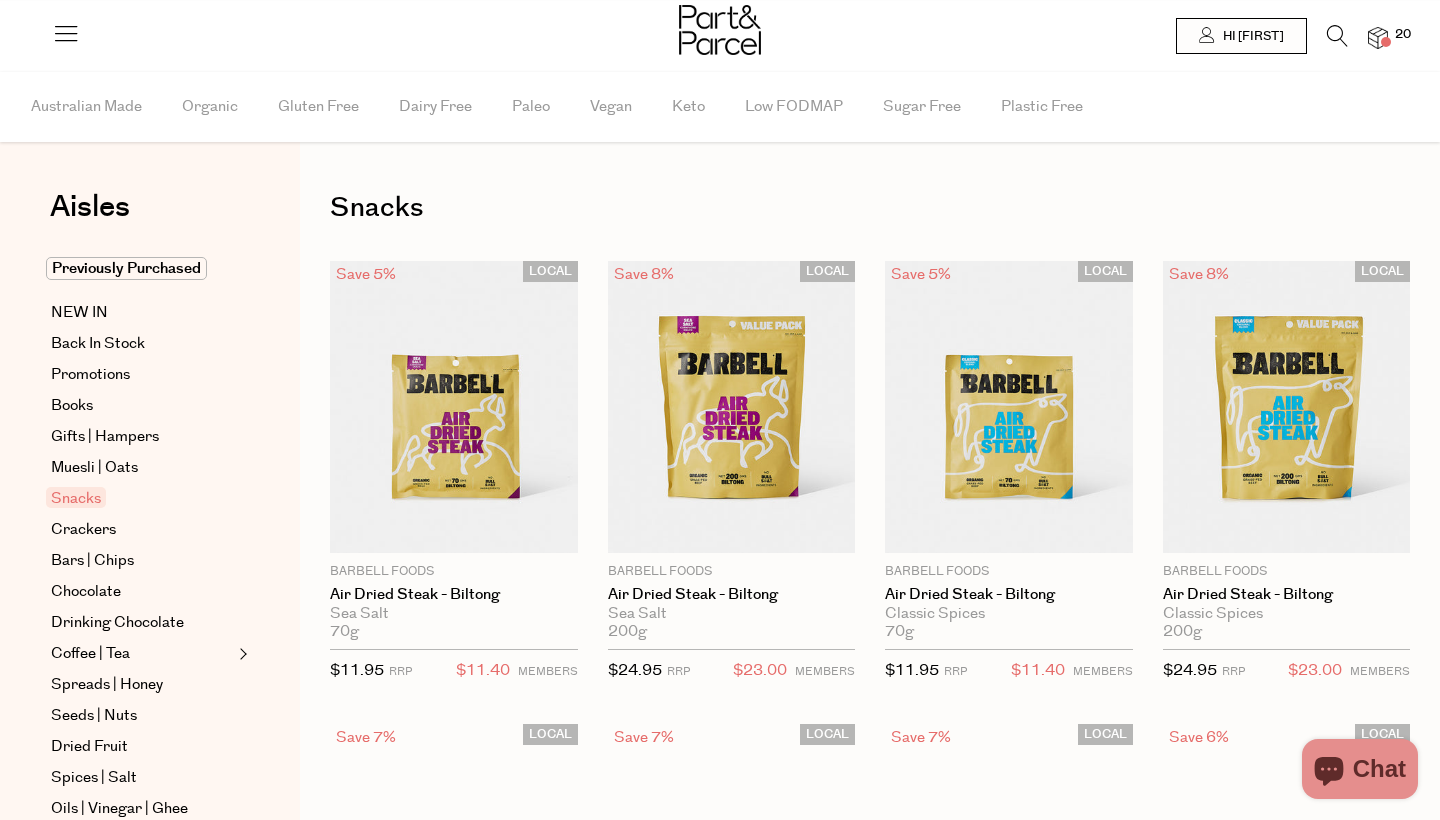 scroll, scrollTop: 0, scrollLeft: 0, axis: both 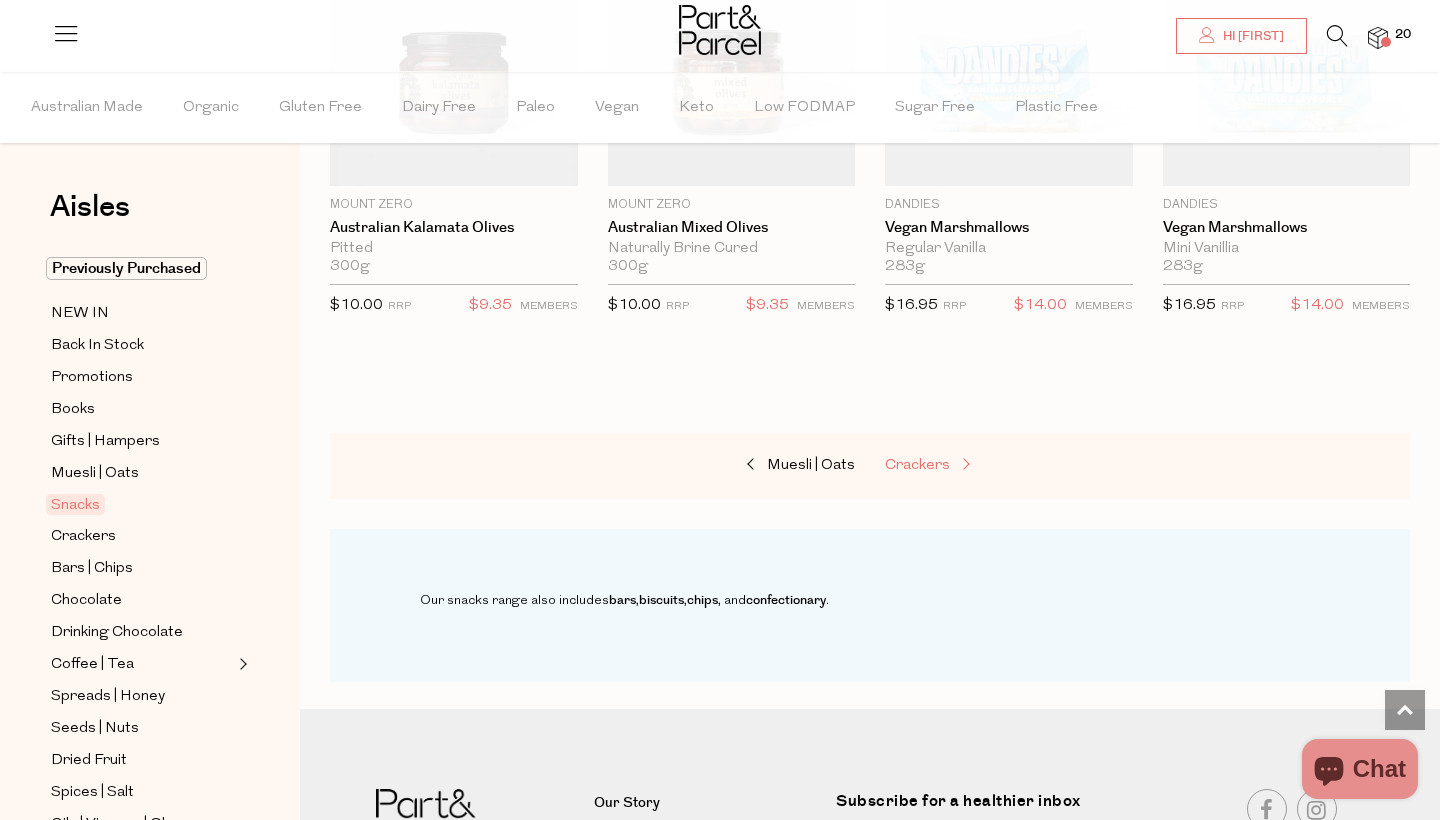 click on "Crackers" at bounding box center [917, 465] 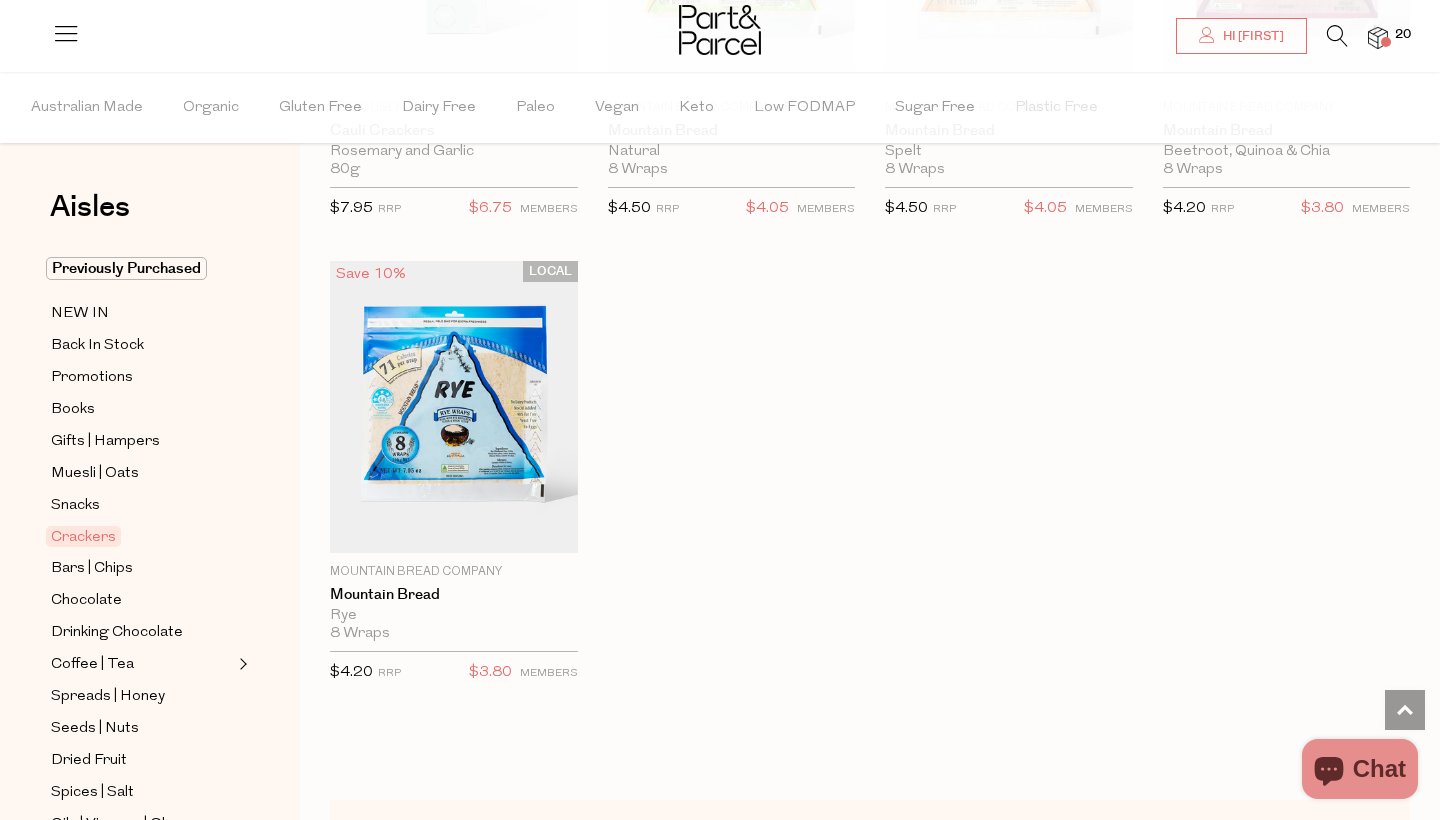 scroll, scrollTop: 4198, scrollLeft: 0, axis: vertical 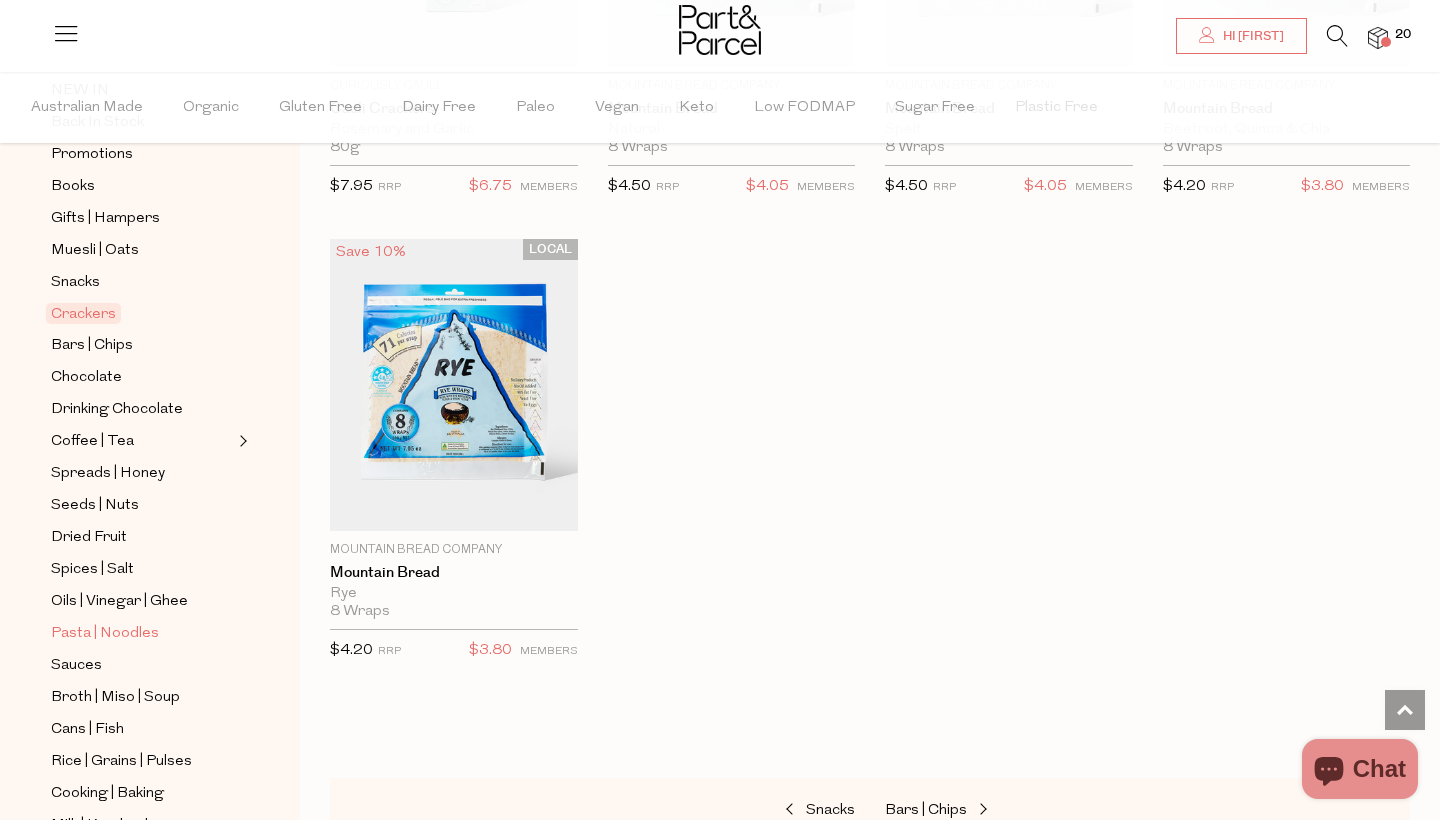 click on "Pasta | Noodles" at bounding box center (105, 634) 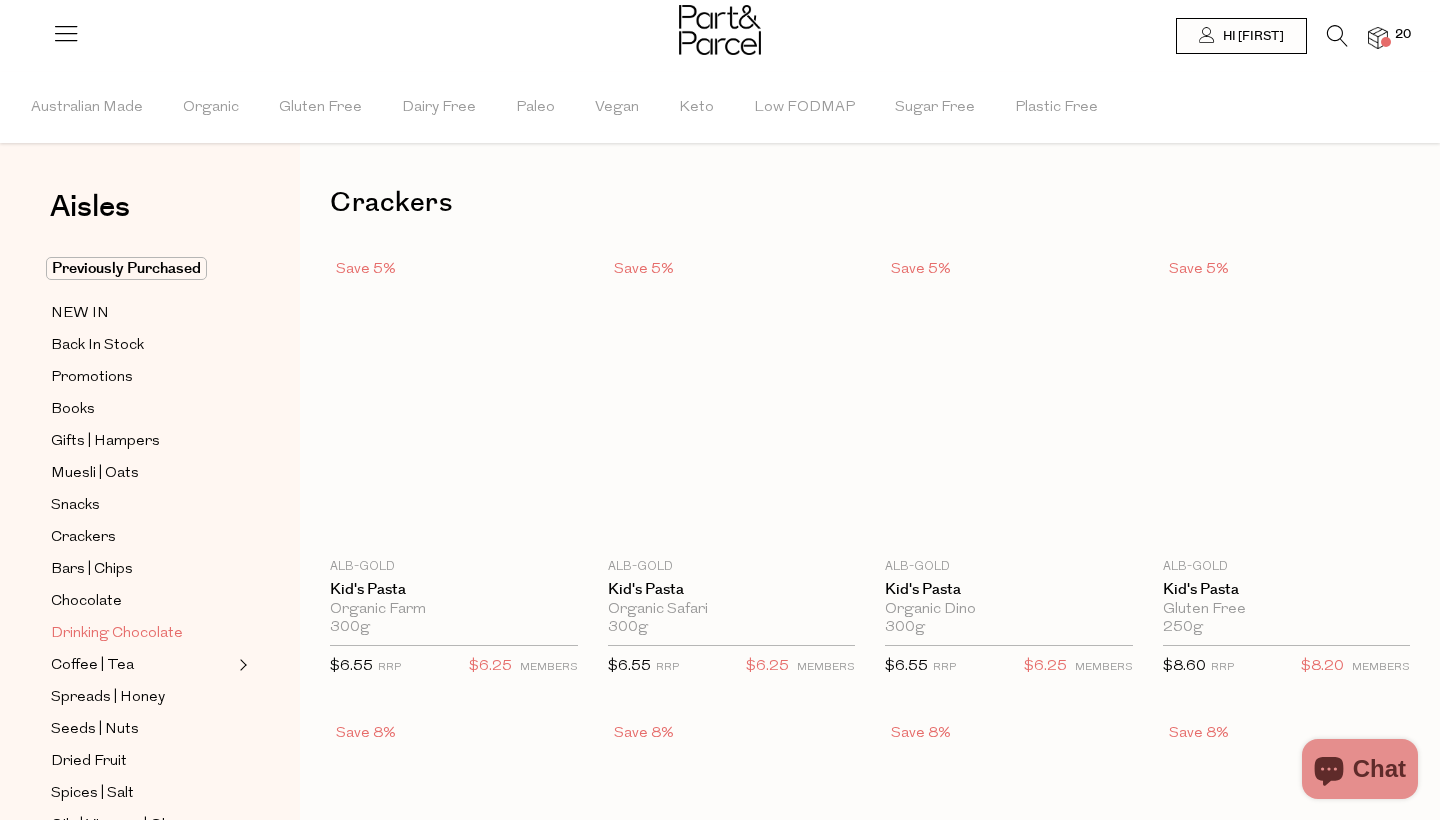 scroll, scrollTop: 0, scrollLeft: 0, axis: both 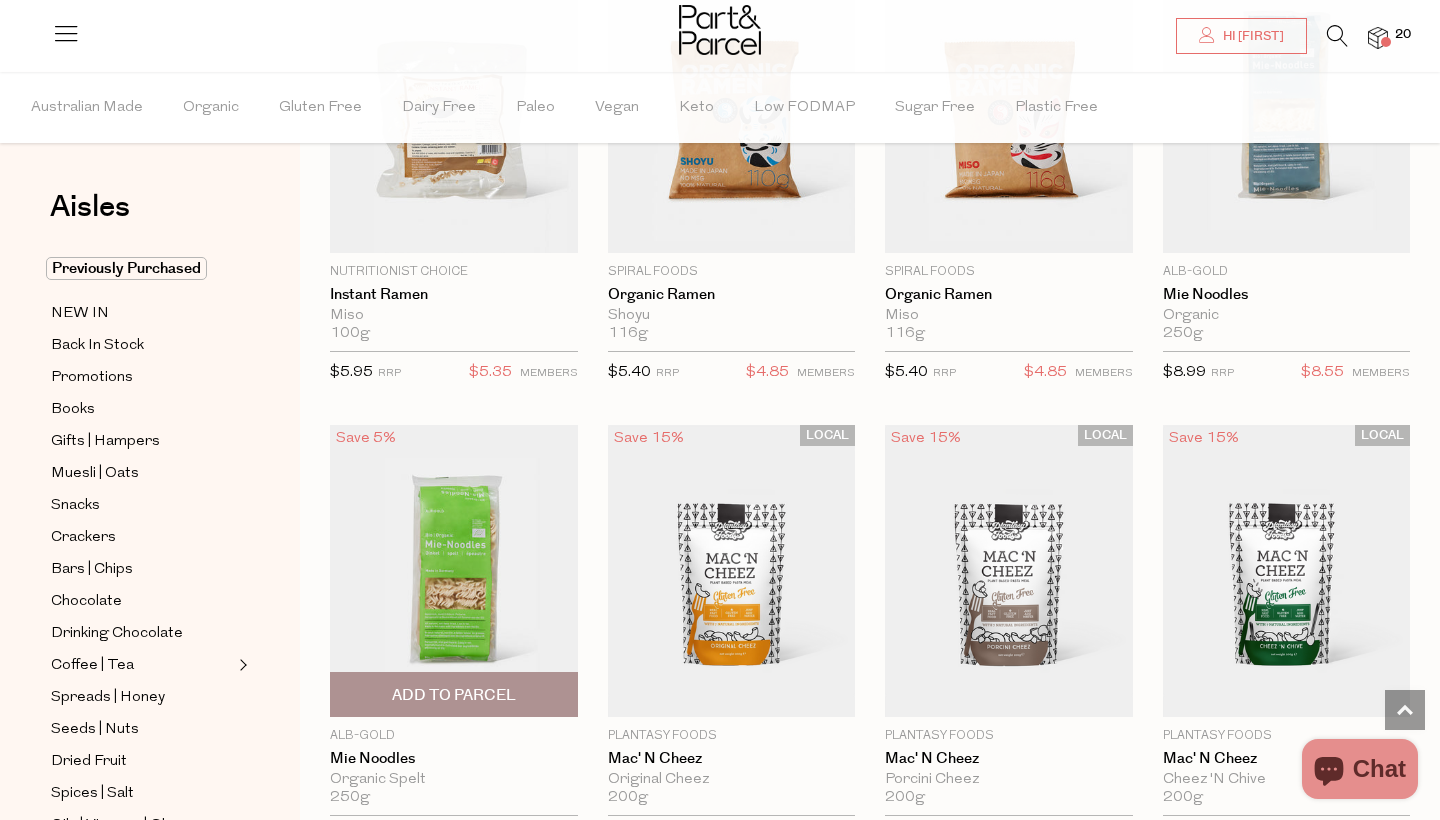 click on "Add To Parcel" at bounding box center [454, 695] 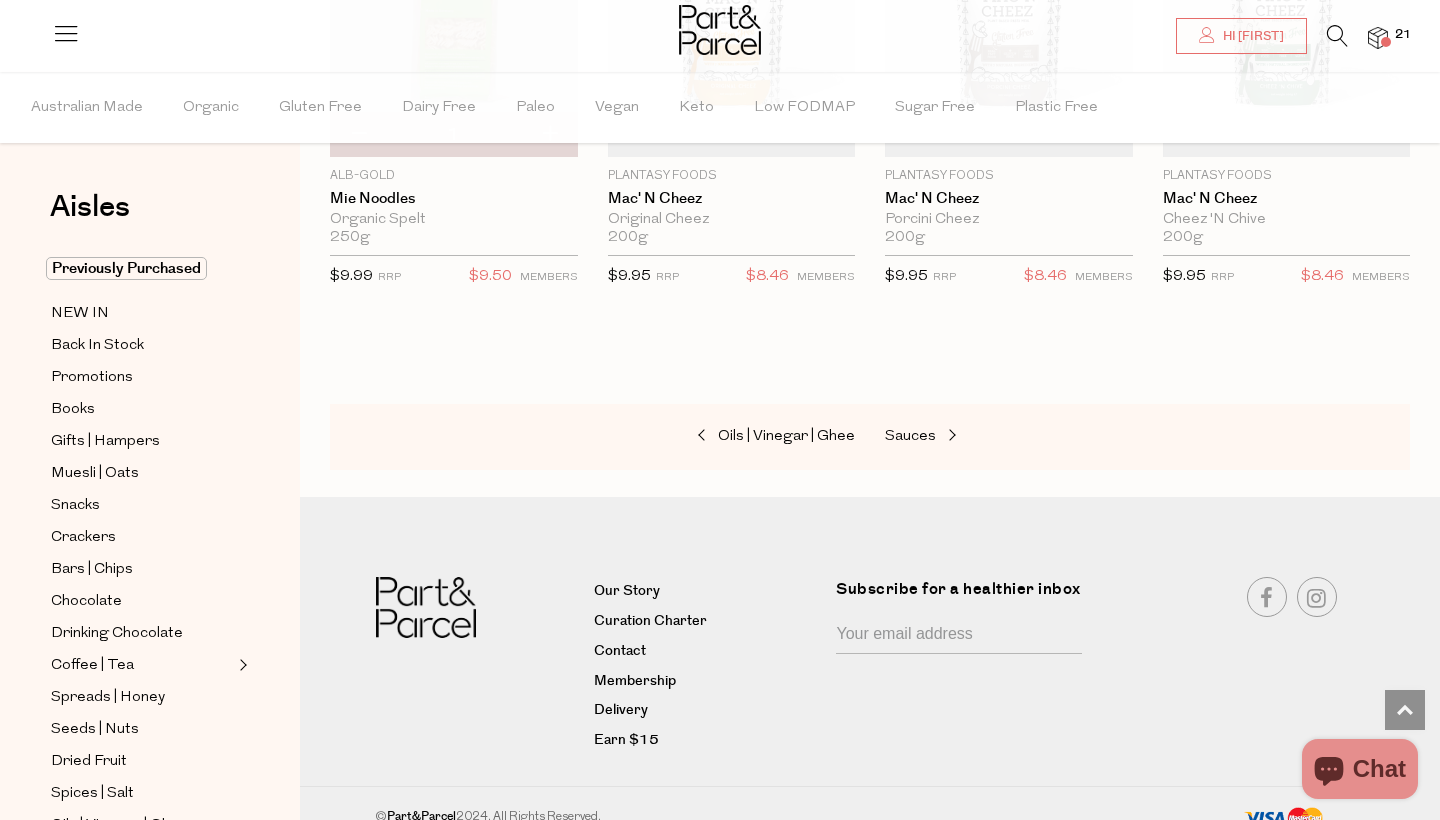 scroll, scrollTop: 6440, scrollLeft: 0, axis: vertical 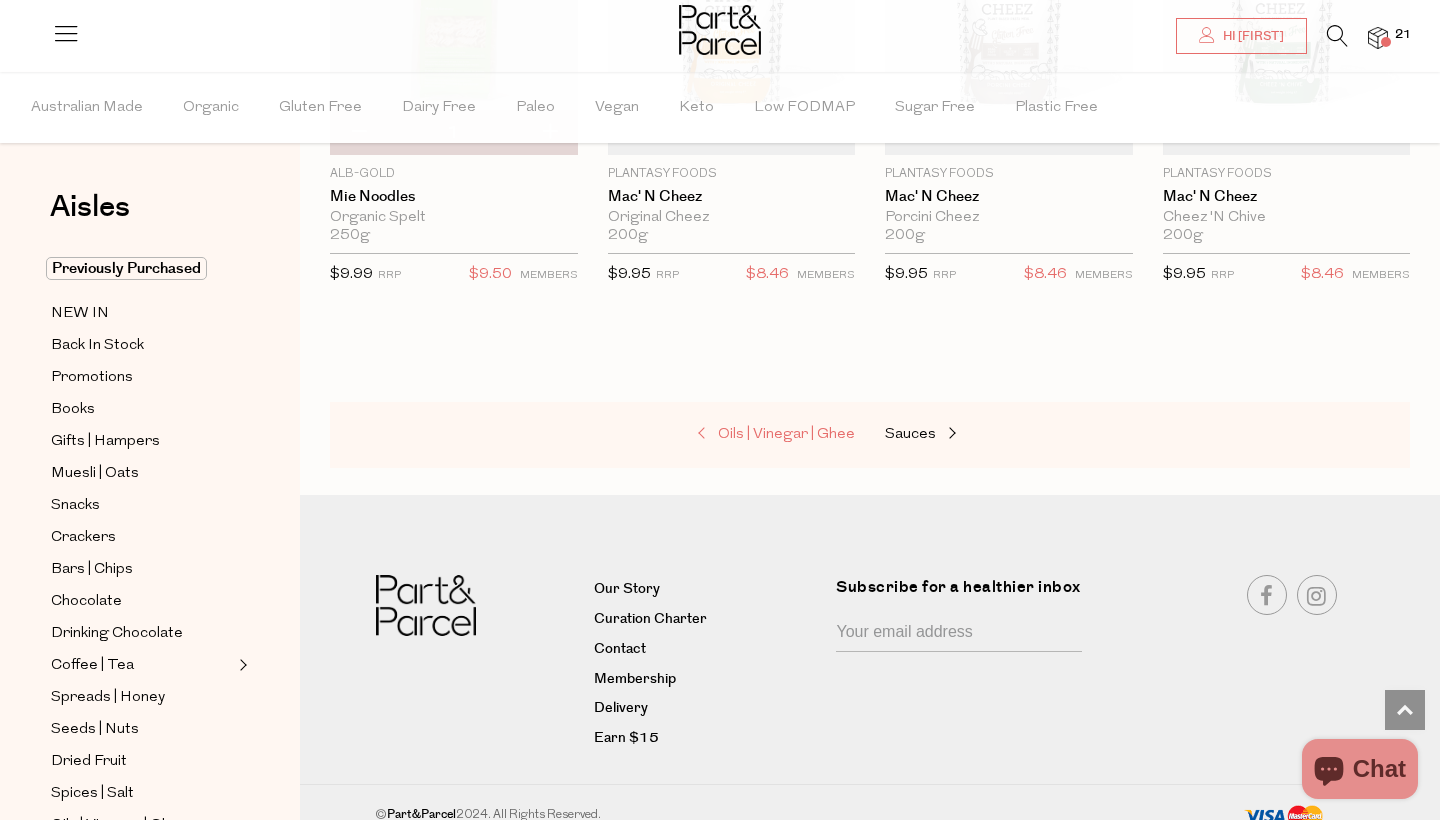 click on "Oils | Vinegar | Ghee" at bounding box center [786, 434] 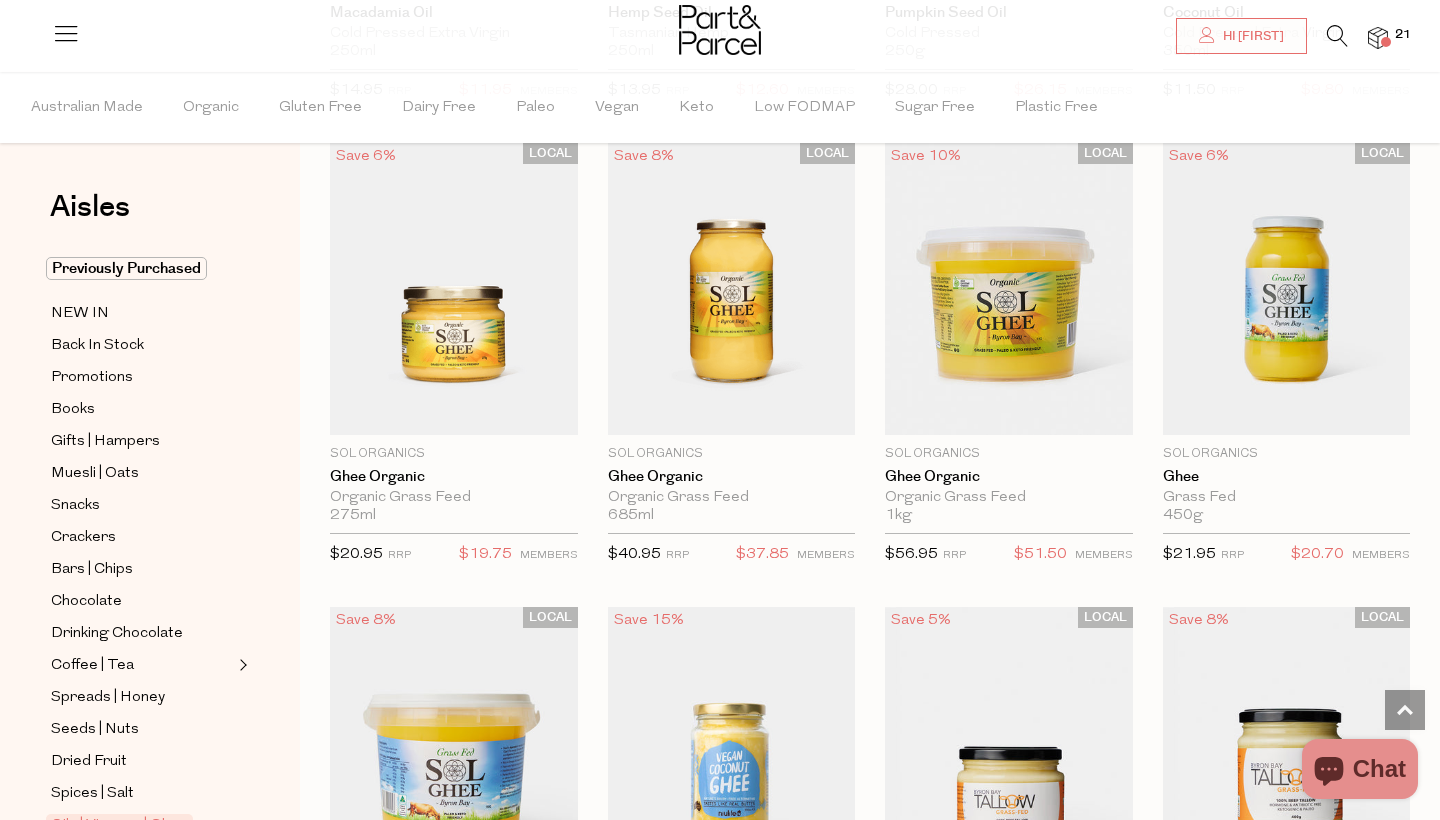 scroll, scrollTop: 1972, scrollLeft: 0, axis: vertical 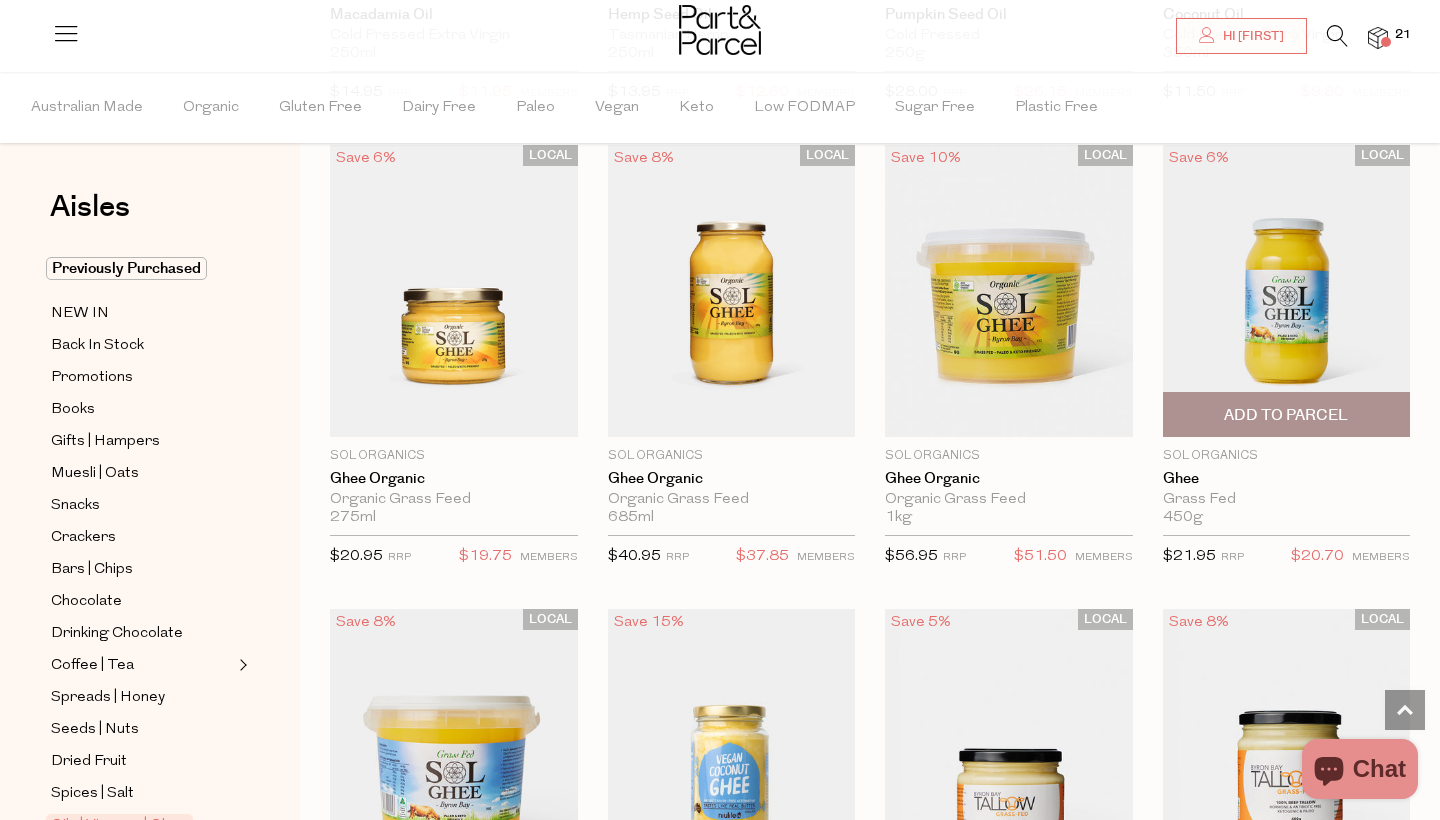 click on "Add To Parcel" at bounding box center (1287, 414) 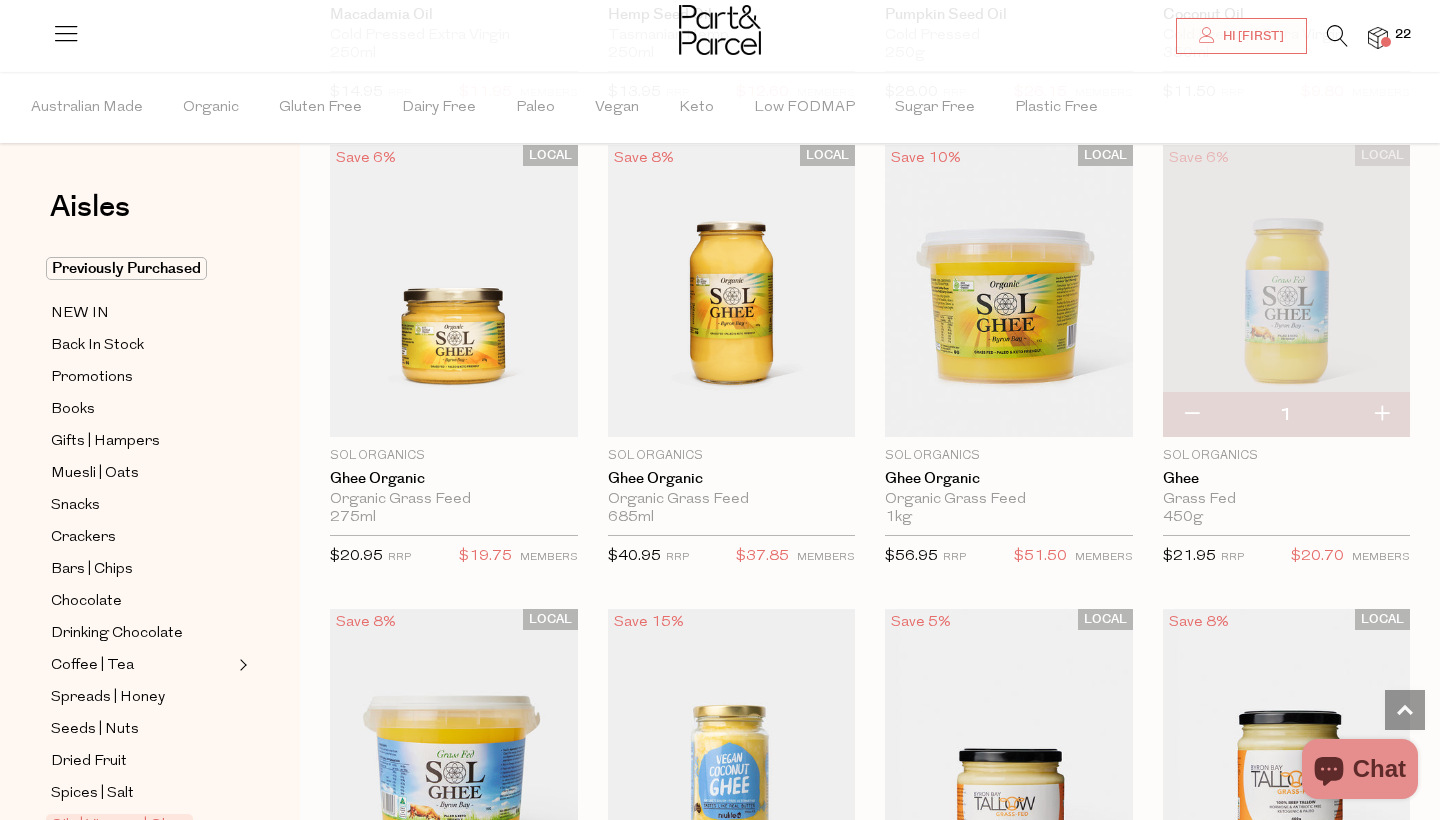 click at bounding box center (1378, 38) 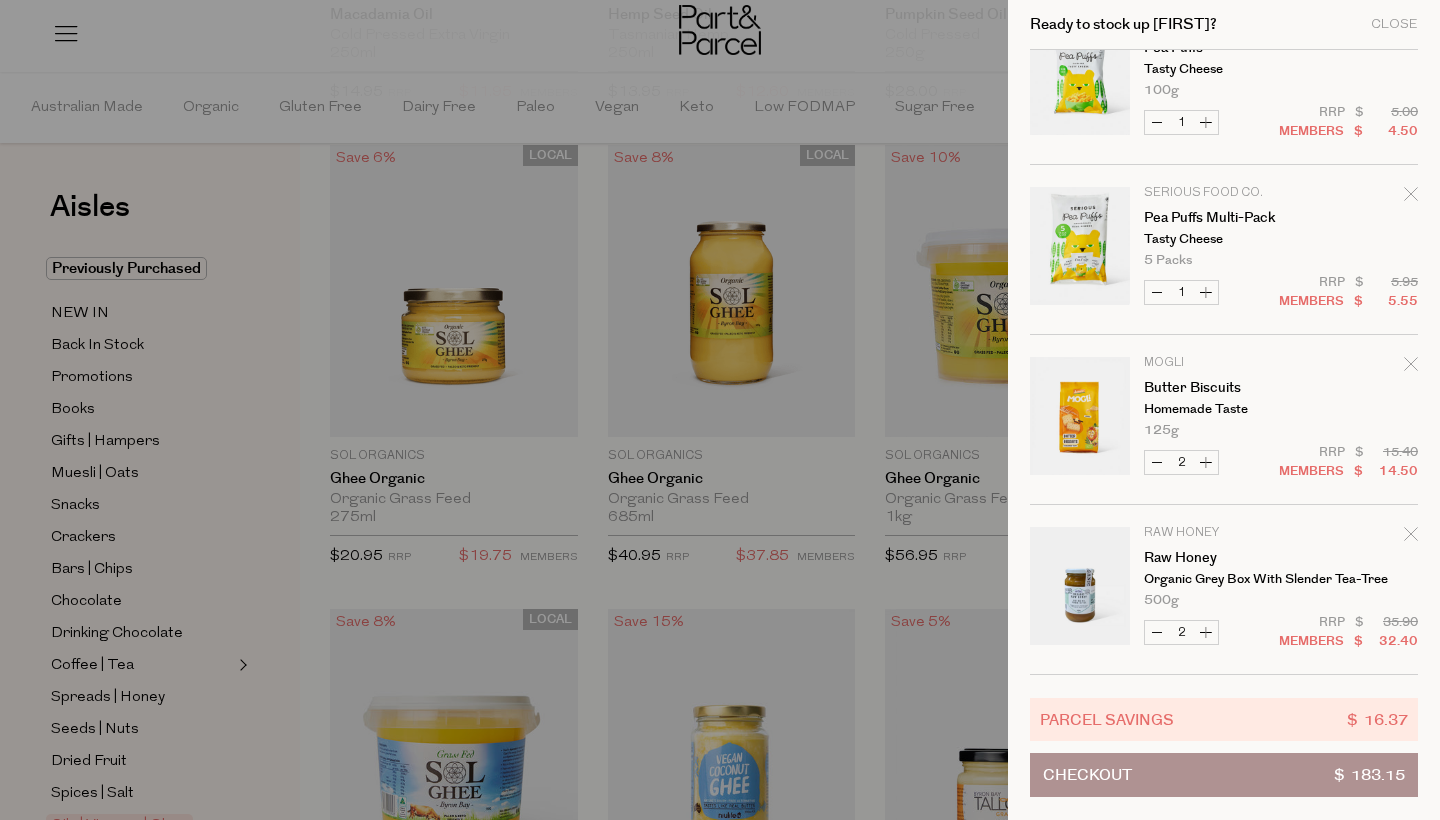 scroll, scrollTop: 1925, scrollLeft: 0, axis: vertical 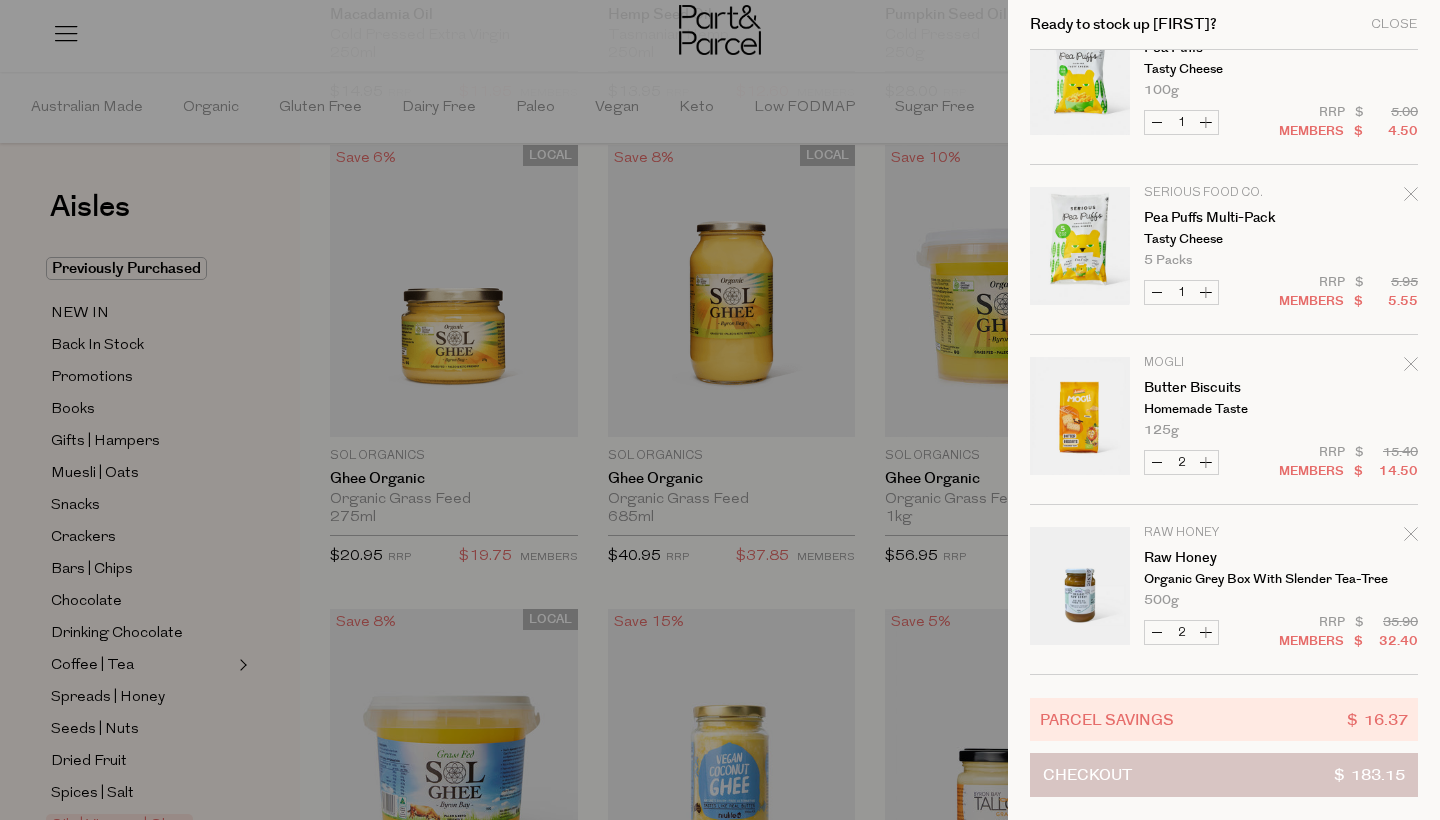 click on "Checkout $ 183.15" at bounding box center (1224, 775) 